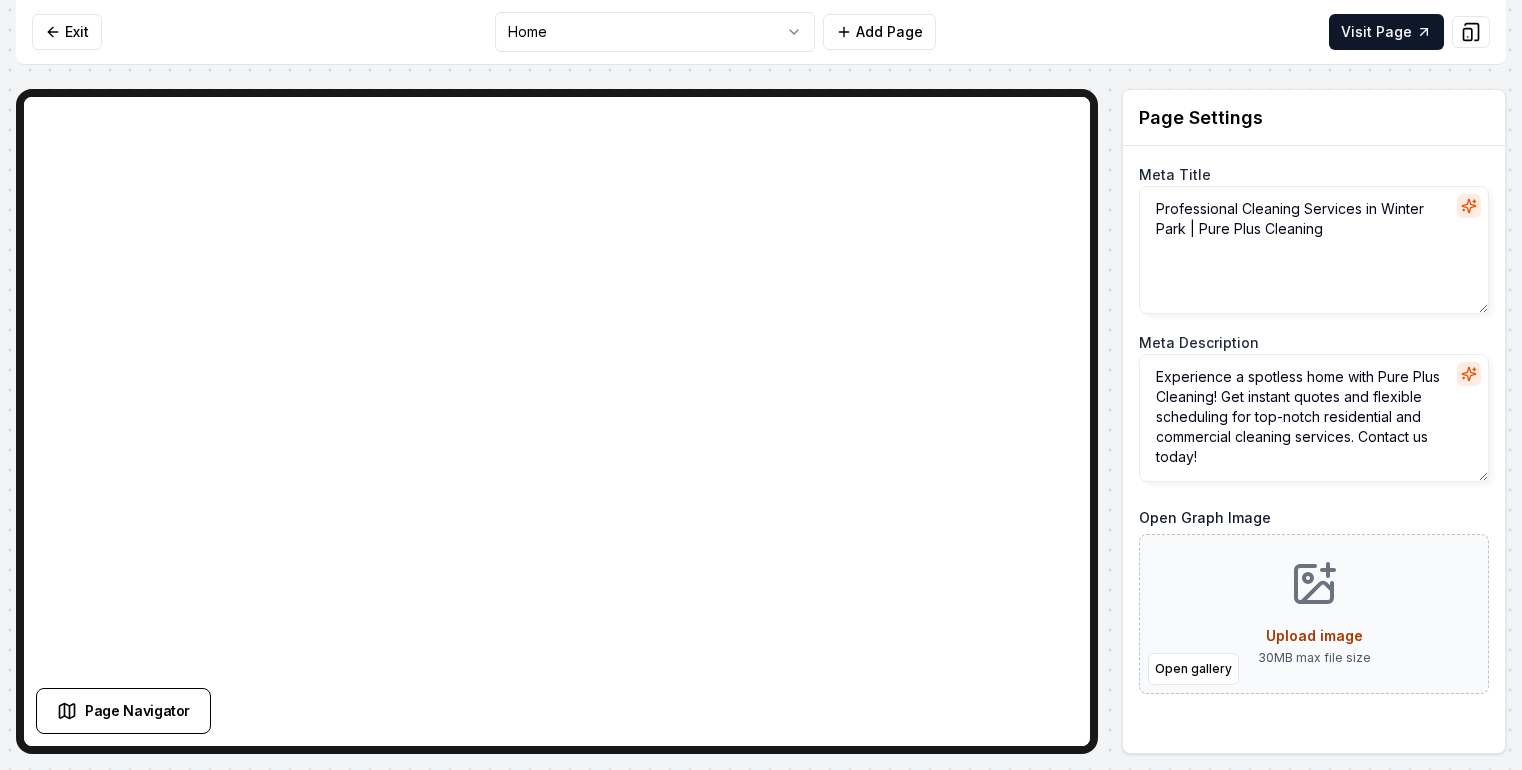 scroll, scrollTop: 0, scrollLeft: 0, axis: both 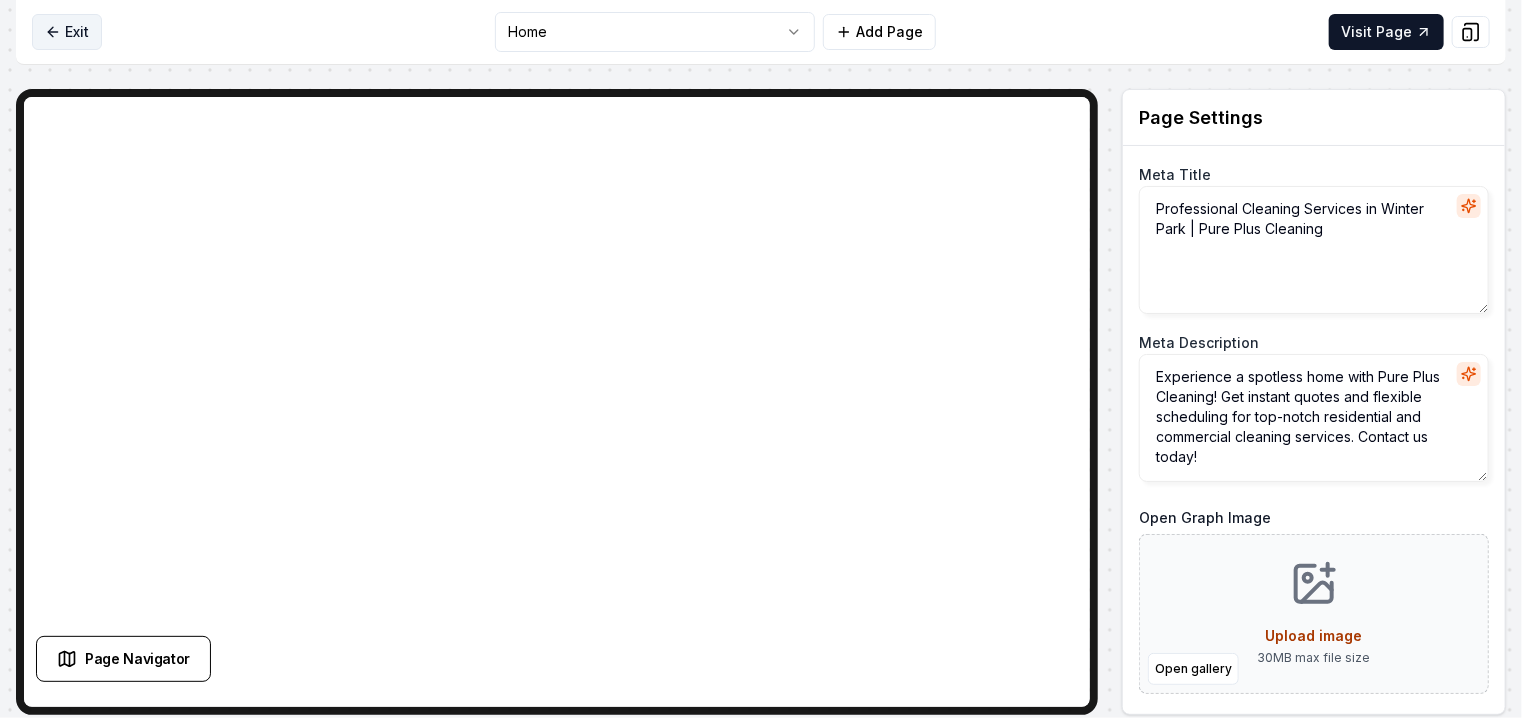 click on "Exit" at bounding box center (67, 32) 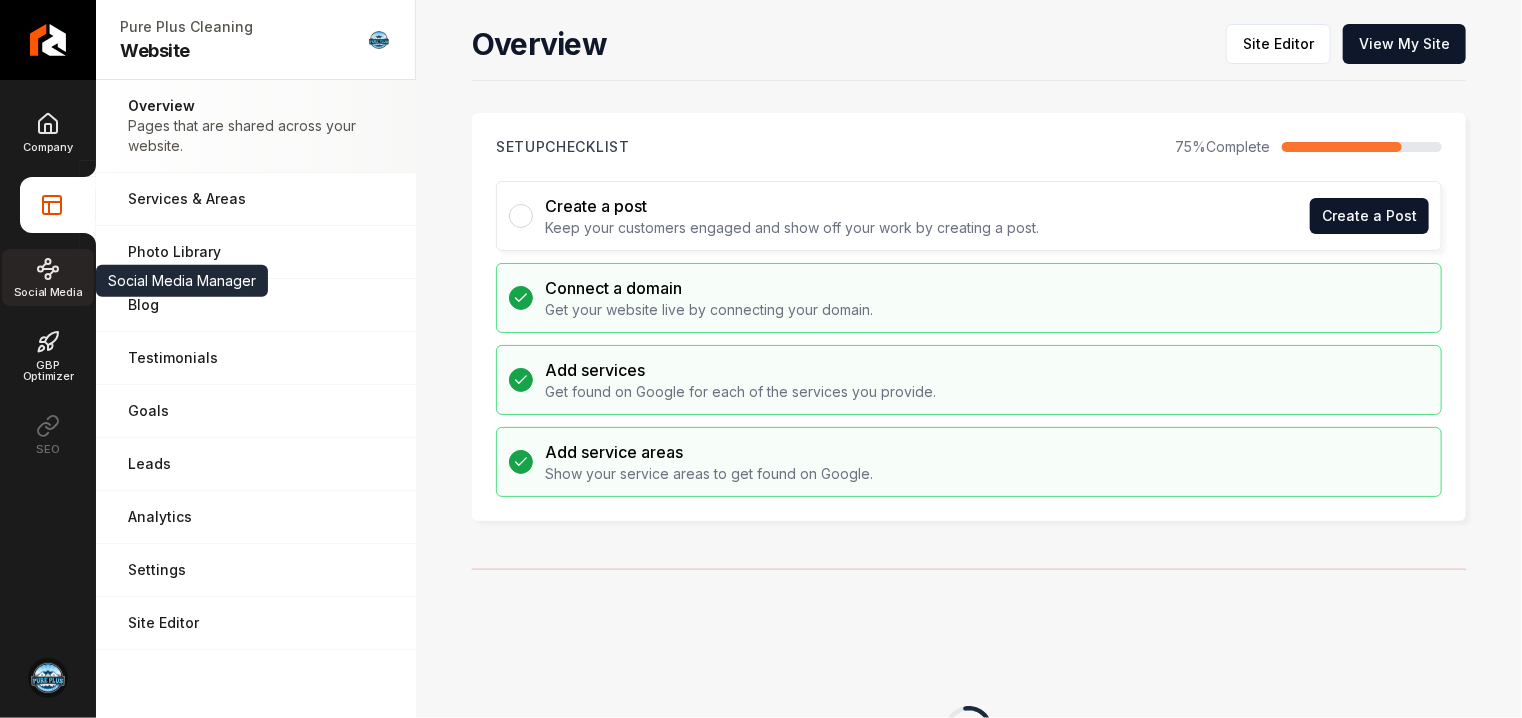 click 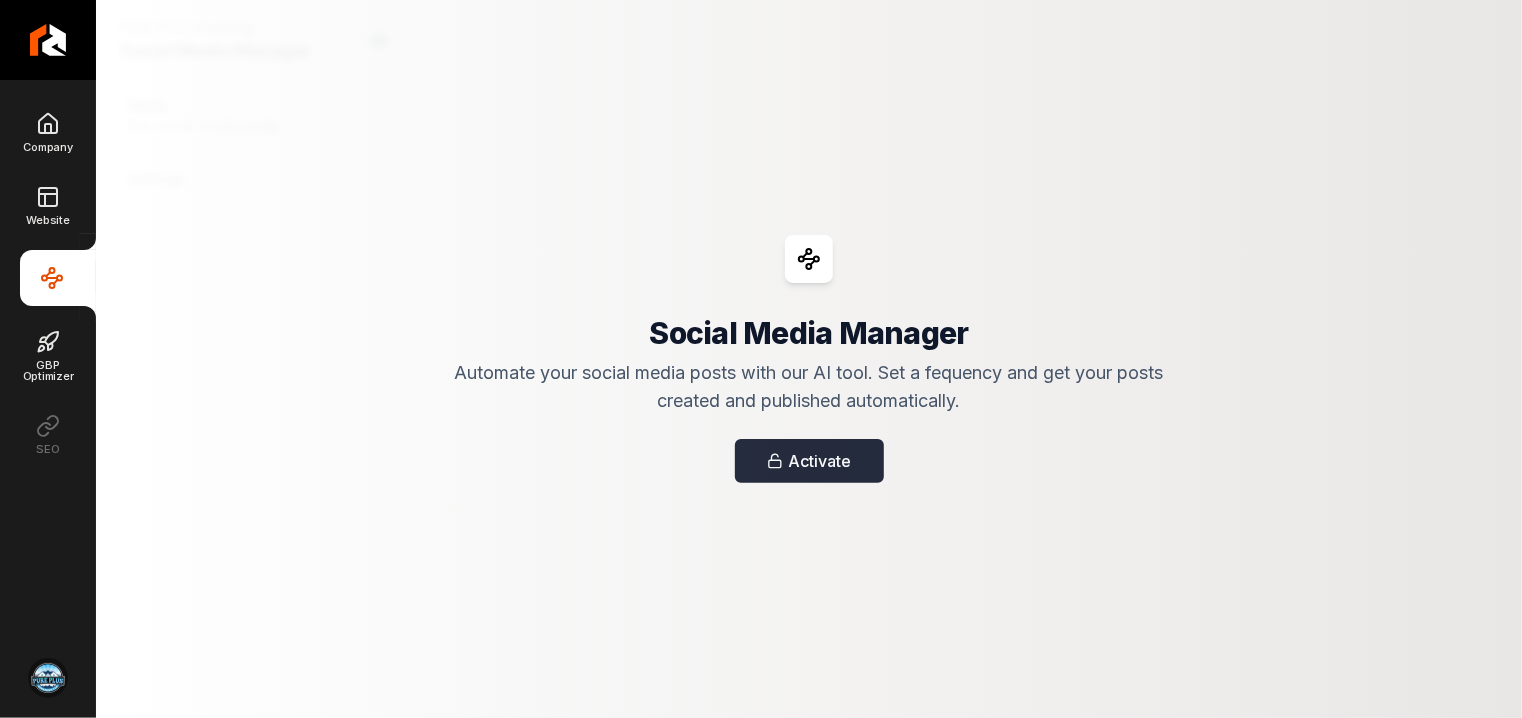 click on "Activate" at bounding box center (809, 461) 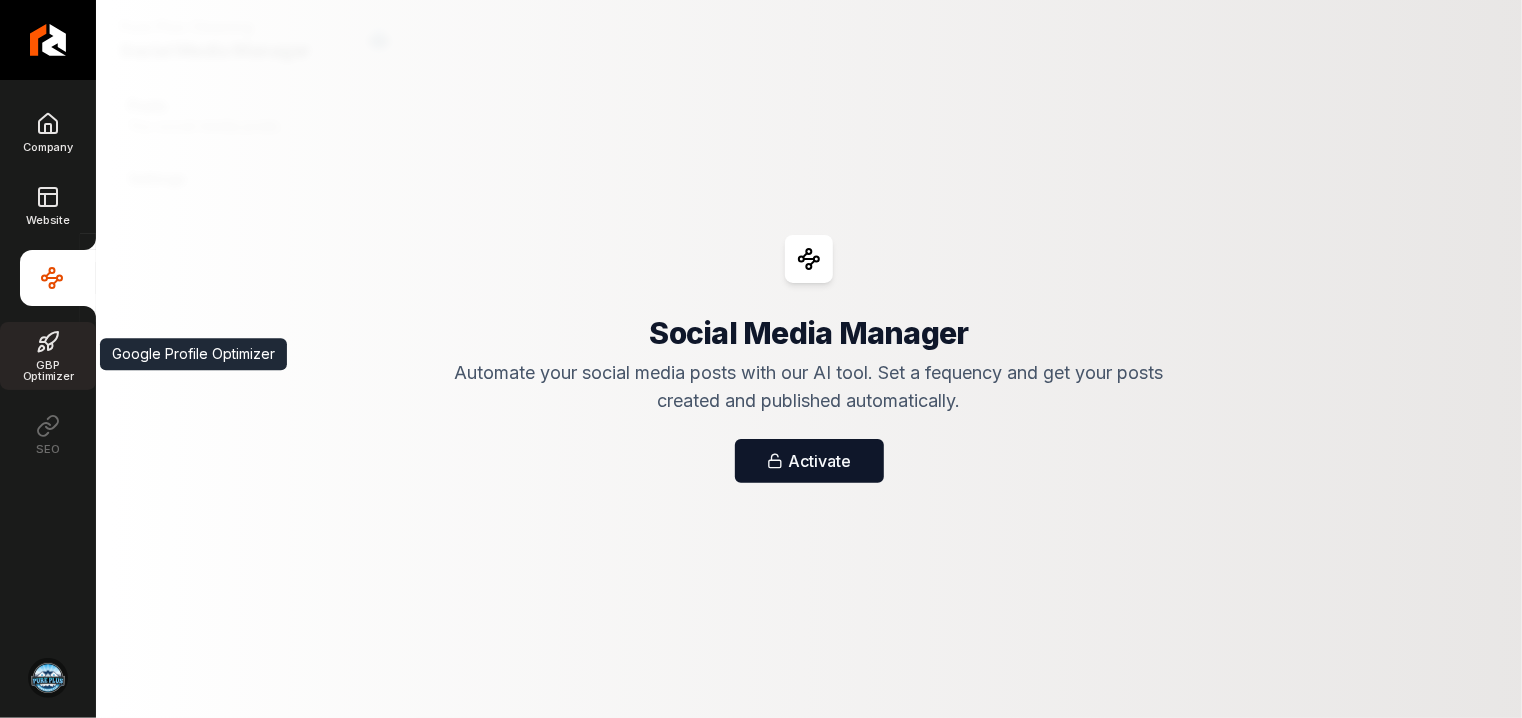 click on "GBP Optimizer" at bounding box center (48, 371) 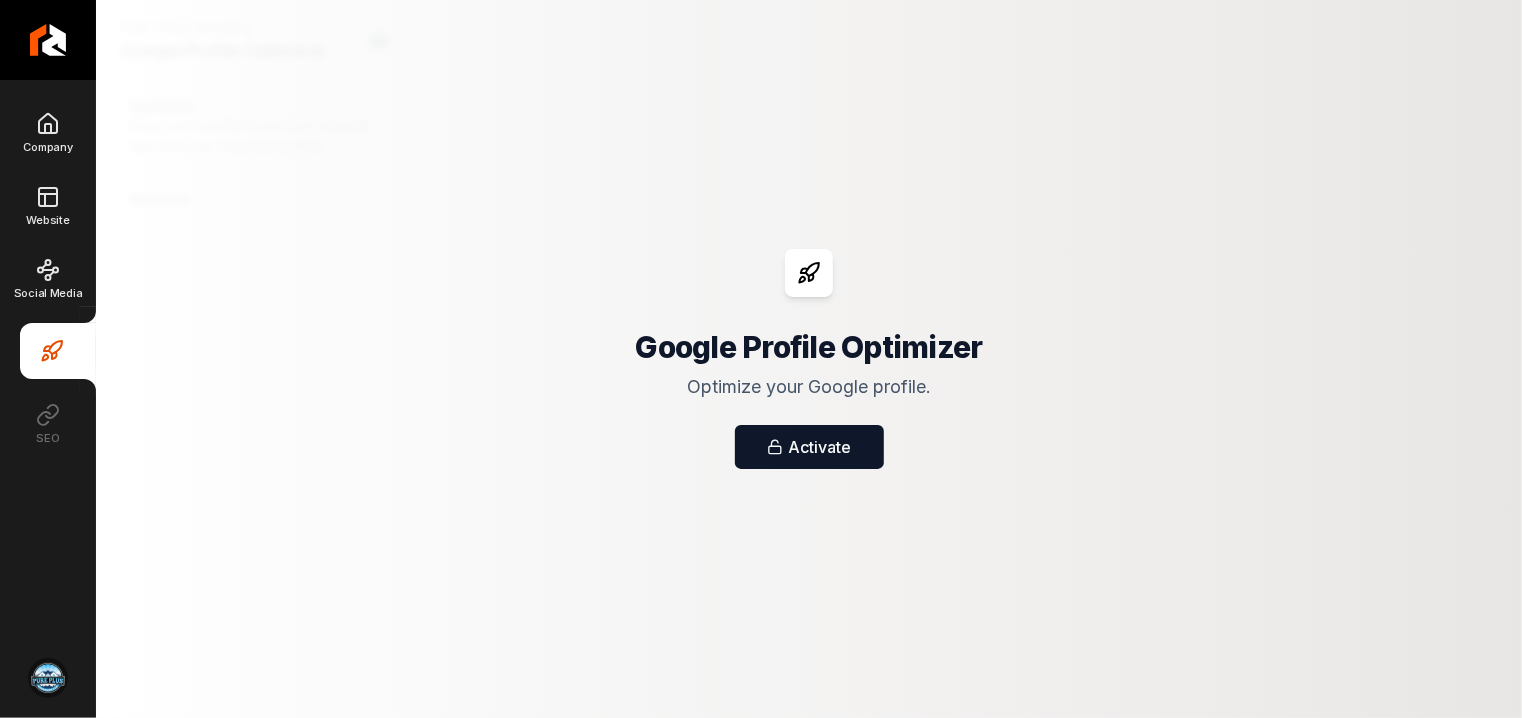 click on "SEO" at bounding box center [48, 423] 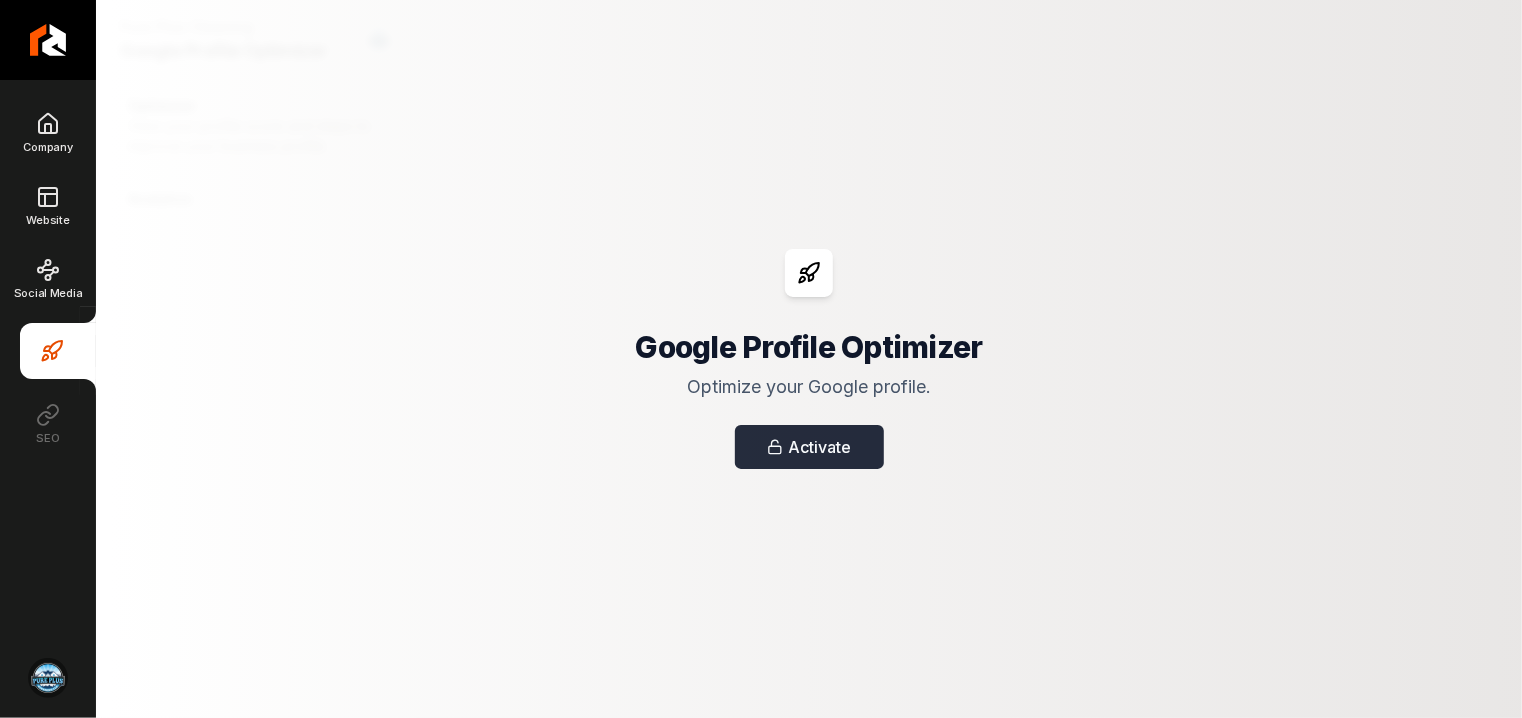 click on "Activate" at bounding box center [809, 447] 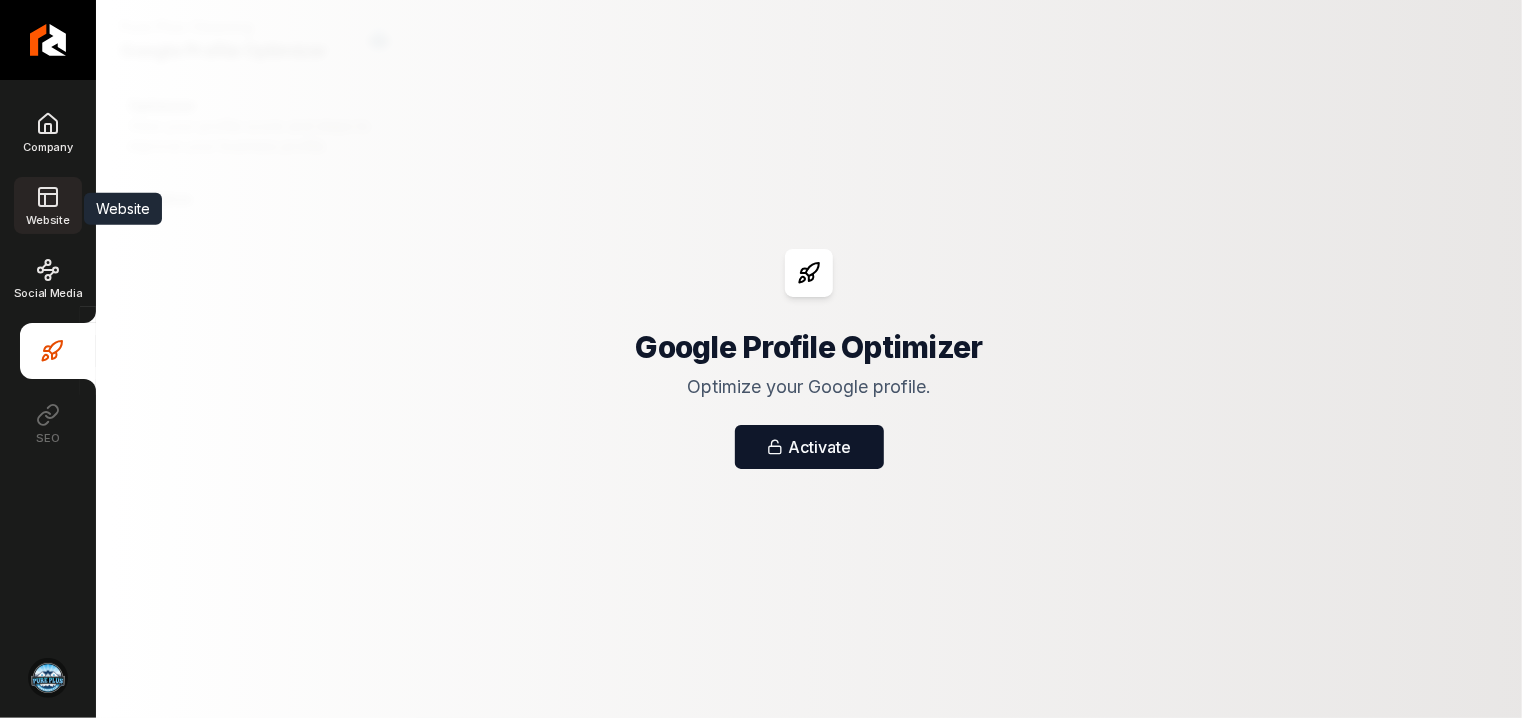 click 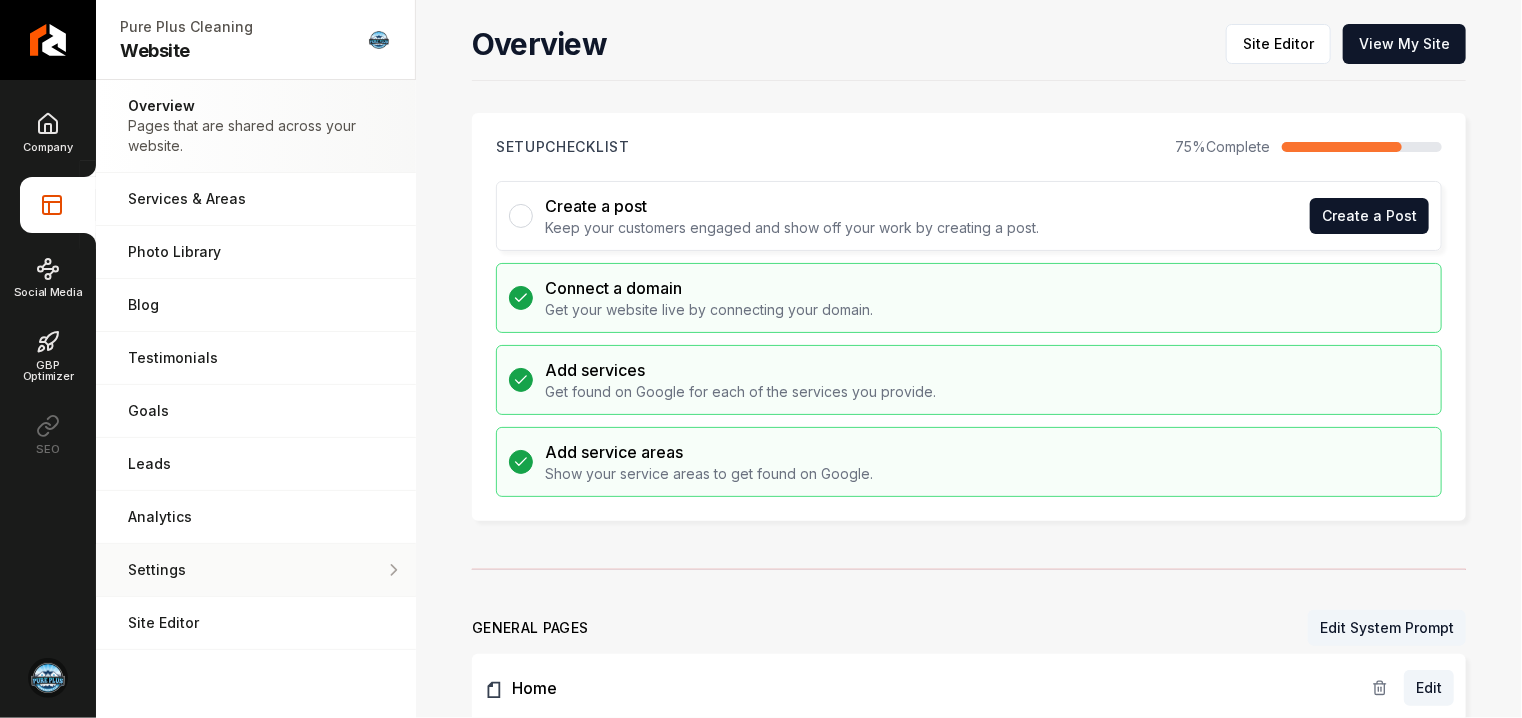 click on "Settings" at bounding box center (256, 570) 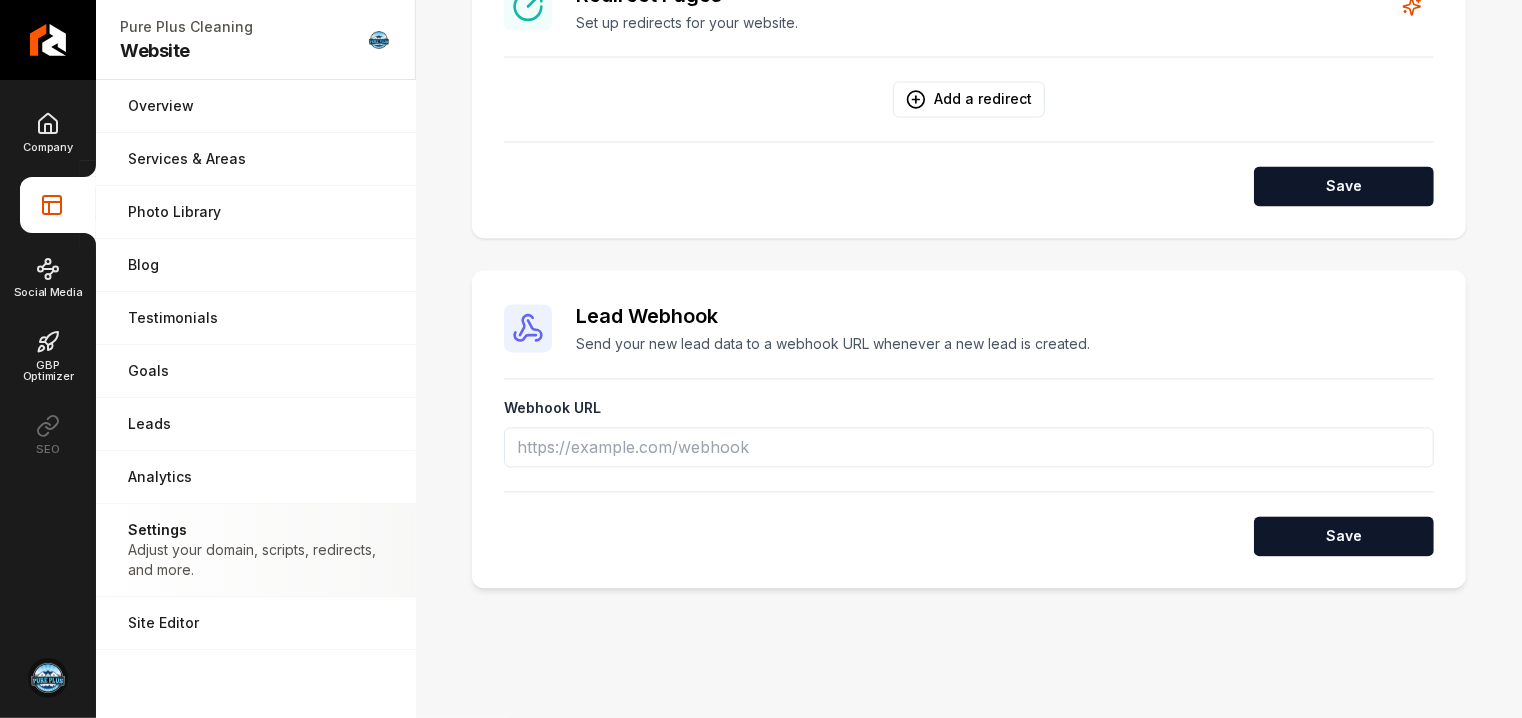 scroll, scrollTop: 1828, scrollLeft: 0, axis: vertical 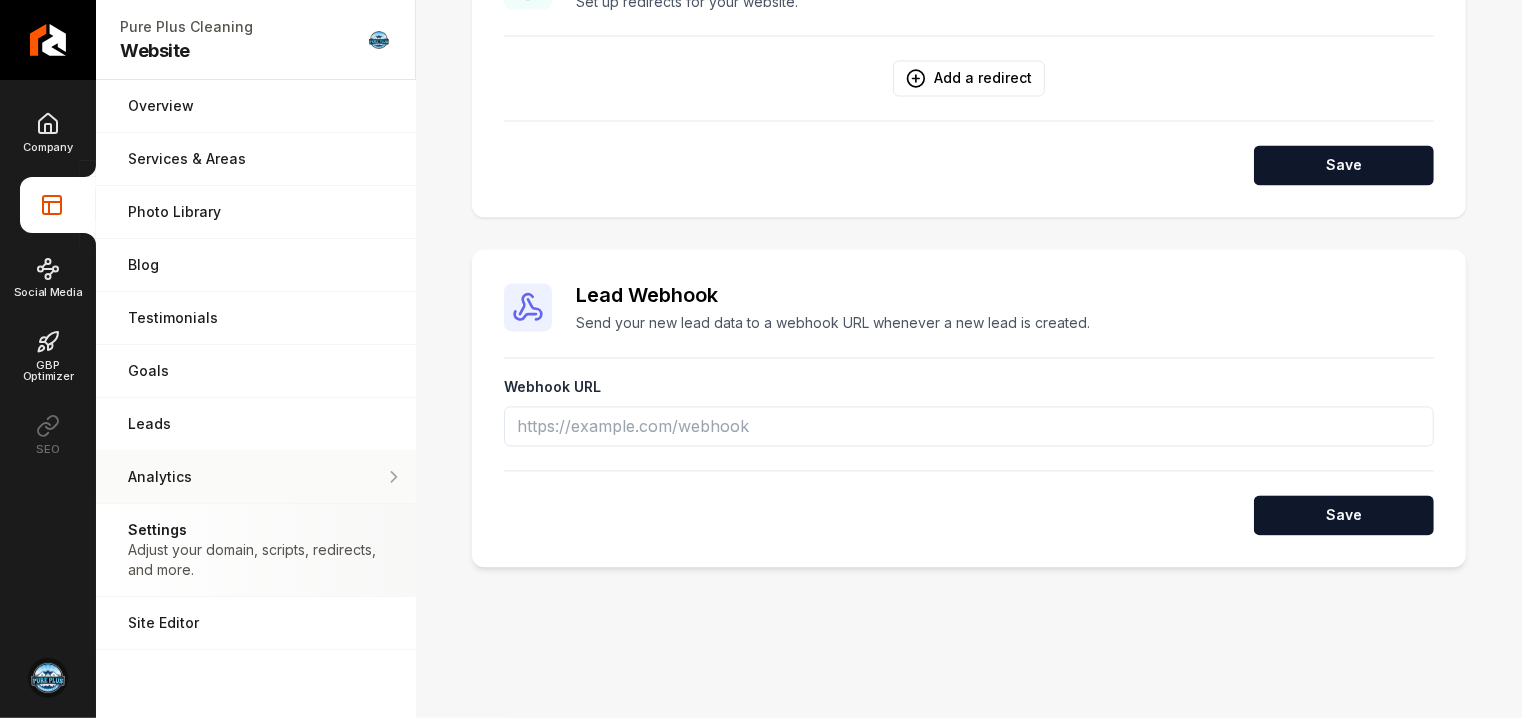 click on "Analytics" at bounding box center [256, 477] 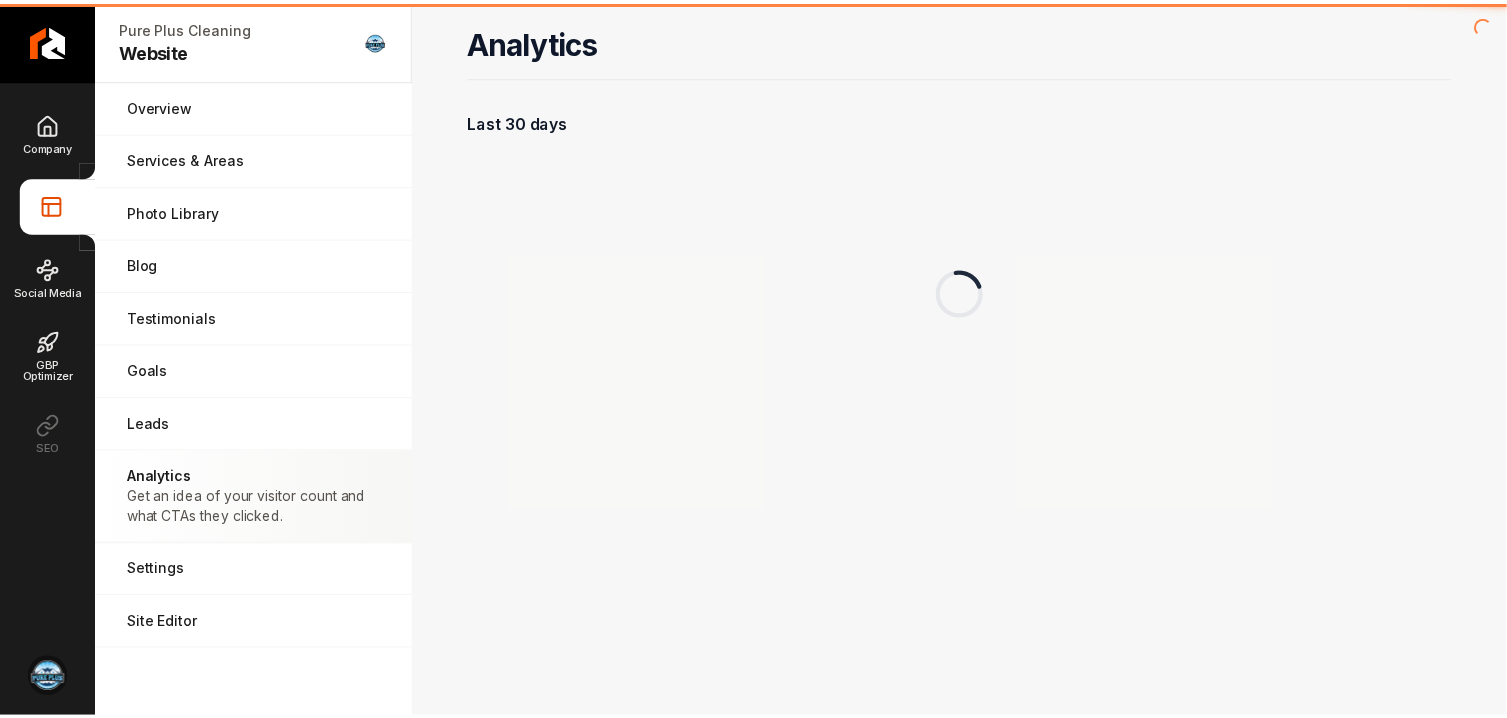 scroll, scrollTop: 0, scrollLeft: 0, axis: both 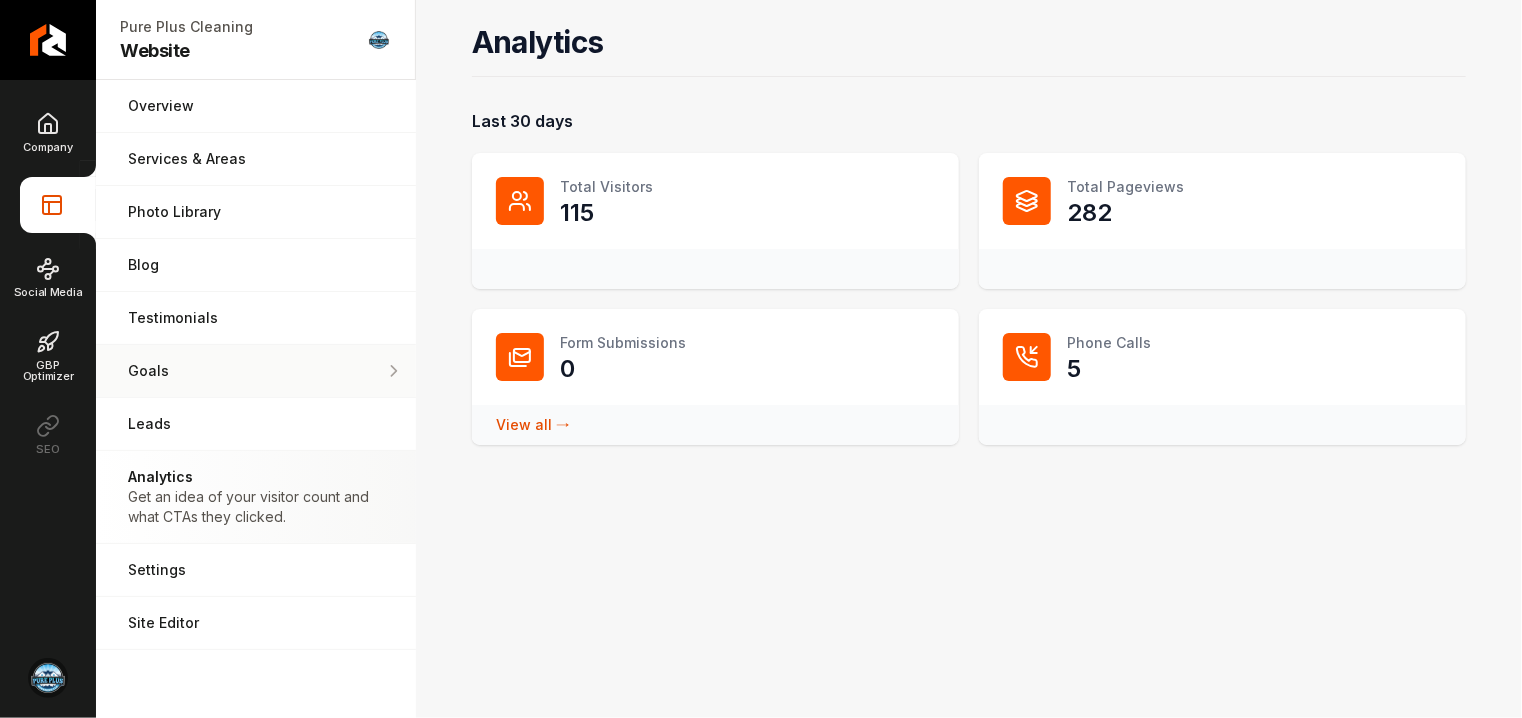 click on "Goals" at bounding box center [256, 371] 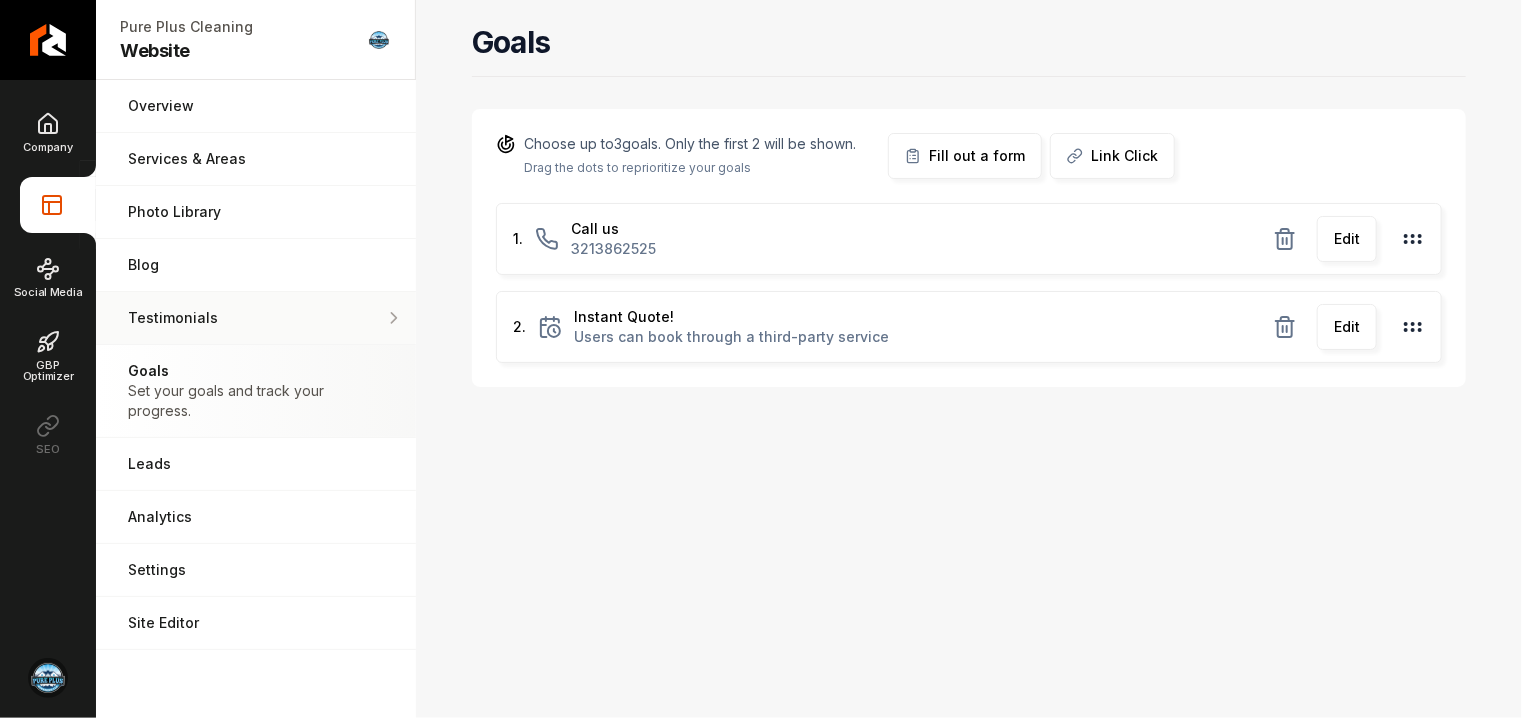 click on "Testimonials" at bounding box center (256, 318) 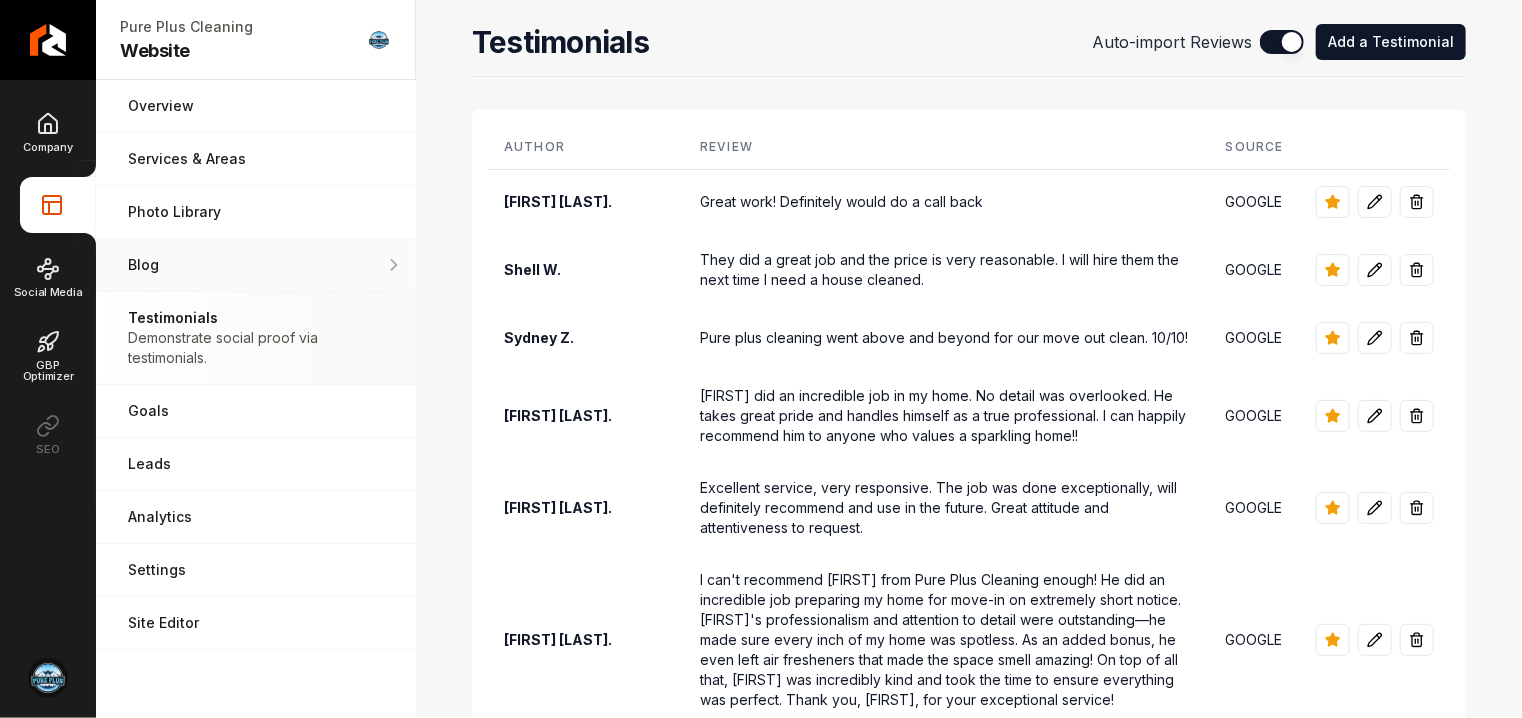 click on "Blog" at bounding box center (256, 265) 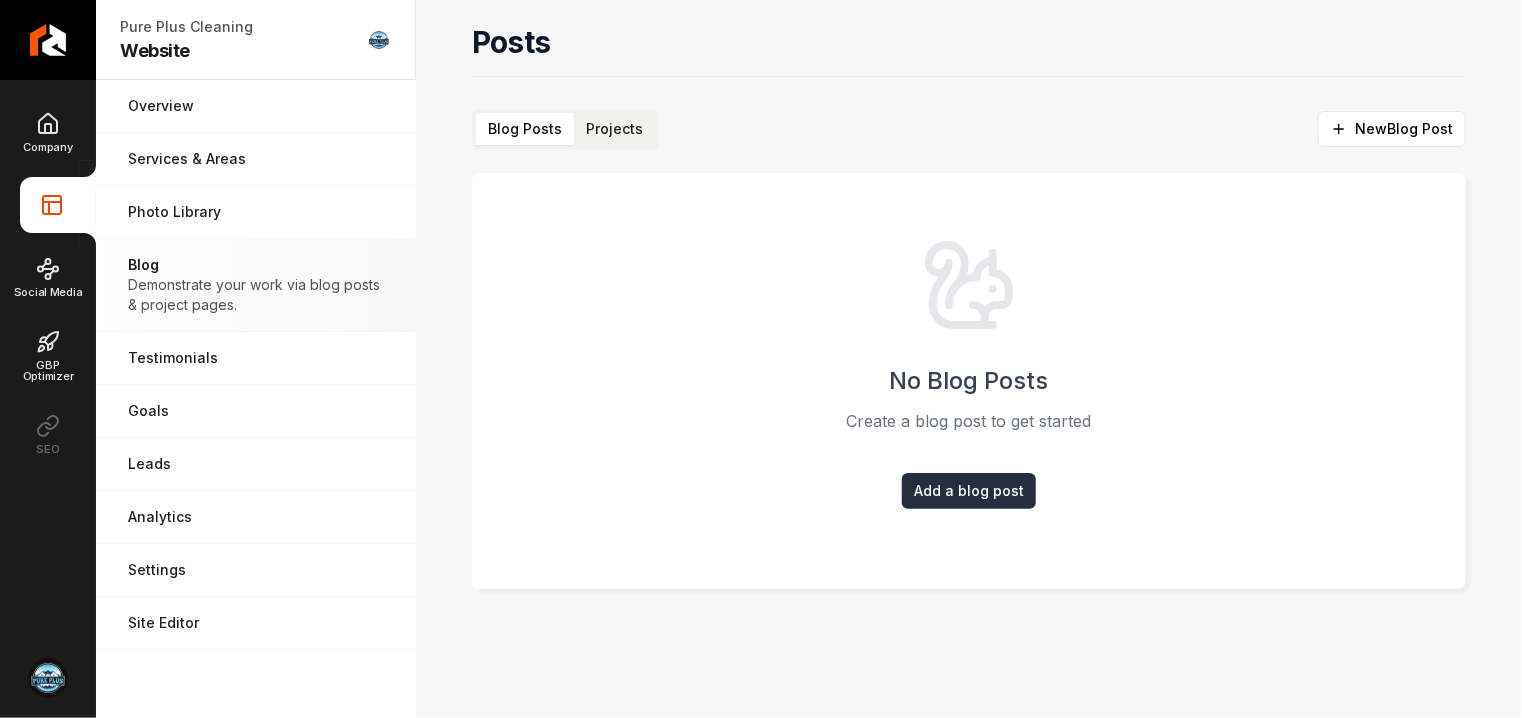 click on "Add a blog post" at bounding box center (969, 491) 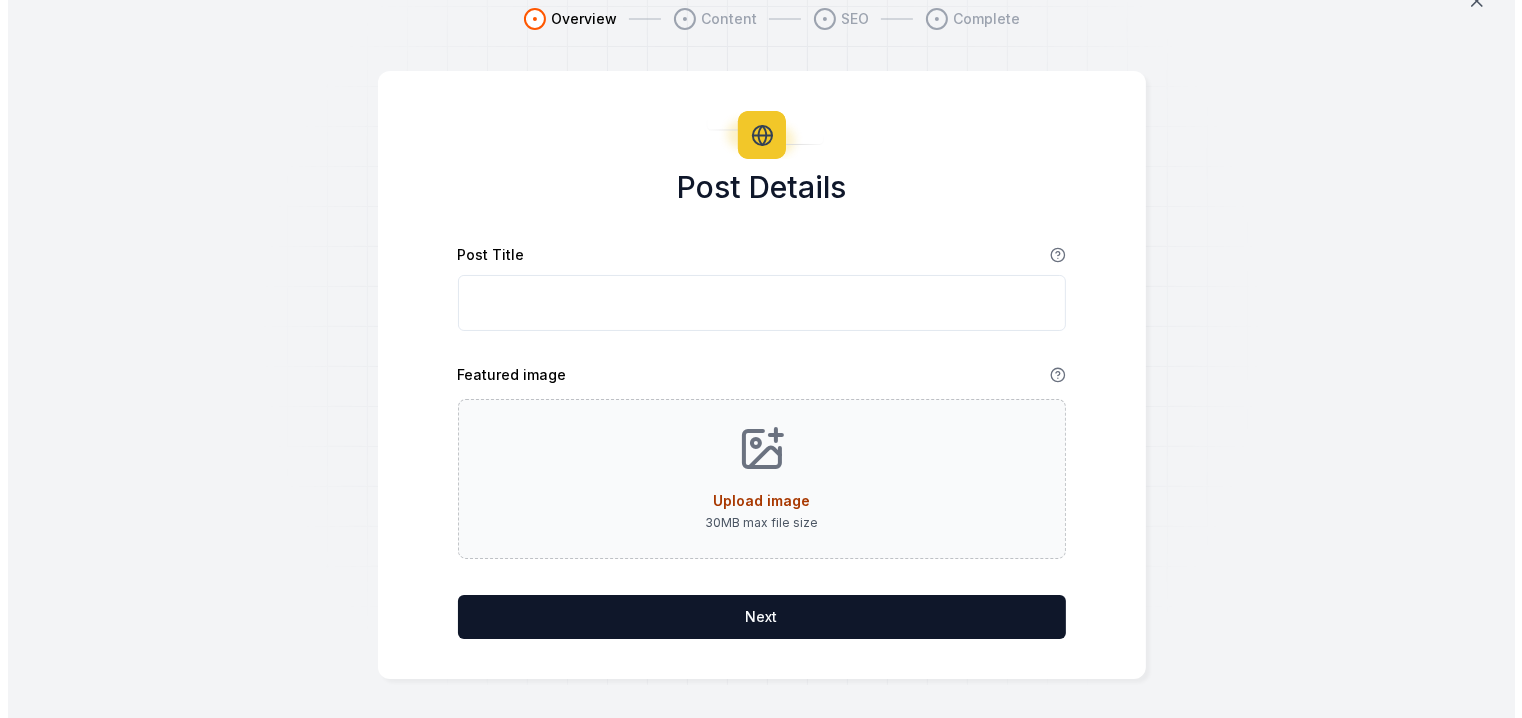 scroll, scrollTop: 0, scrollLeft: 0, axis: both 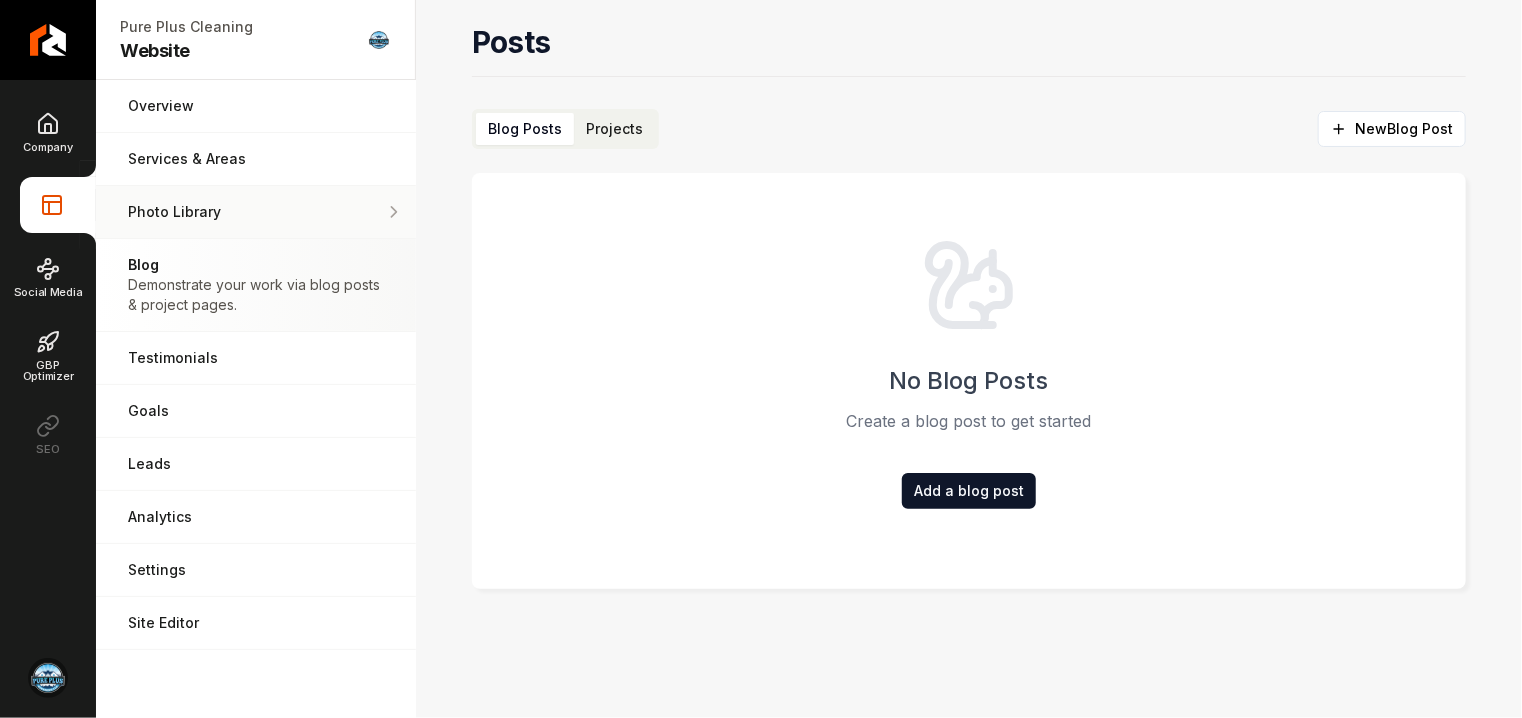 click on "Photo Library" at bounding box center (247, 212) 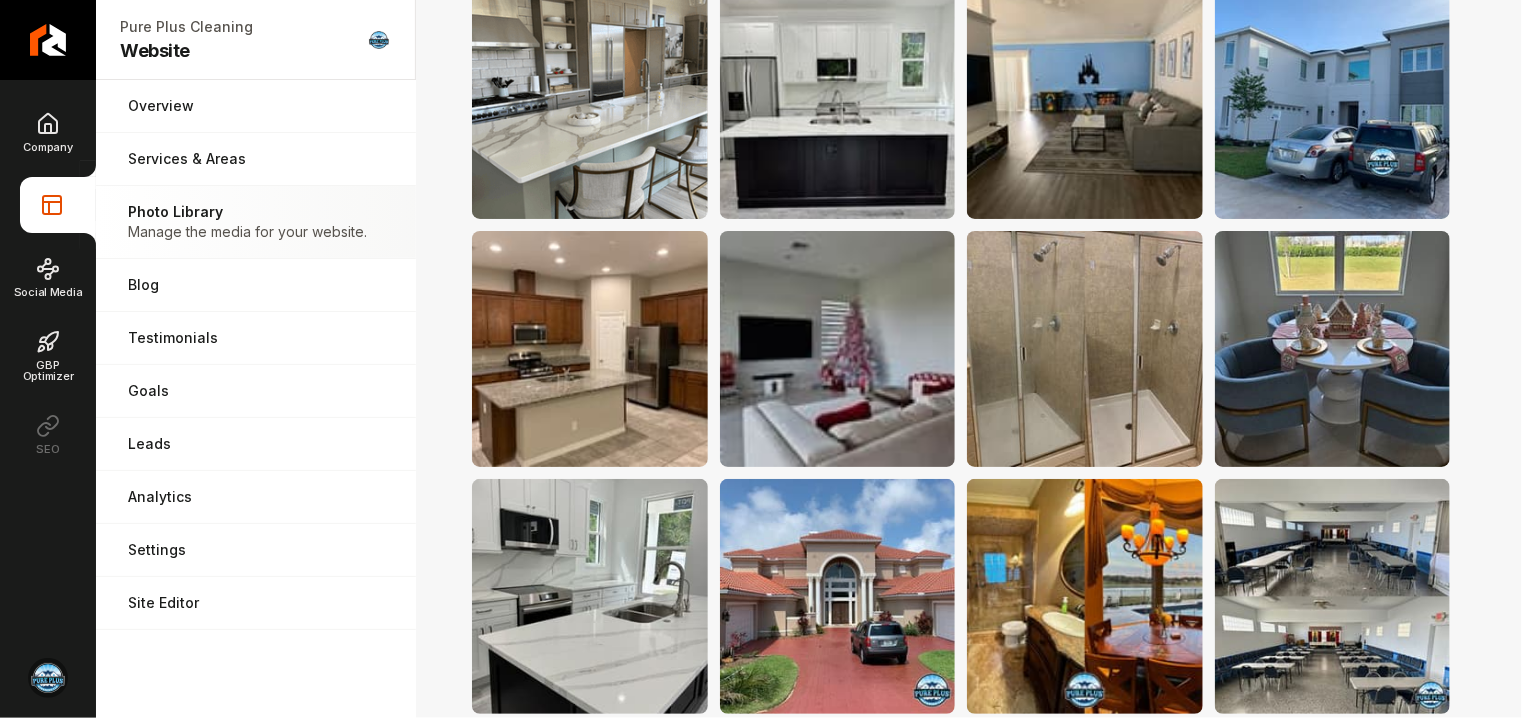 scroll, scrollTop: 355, scrollLeft: 0, axis: vertical 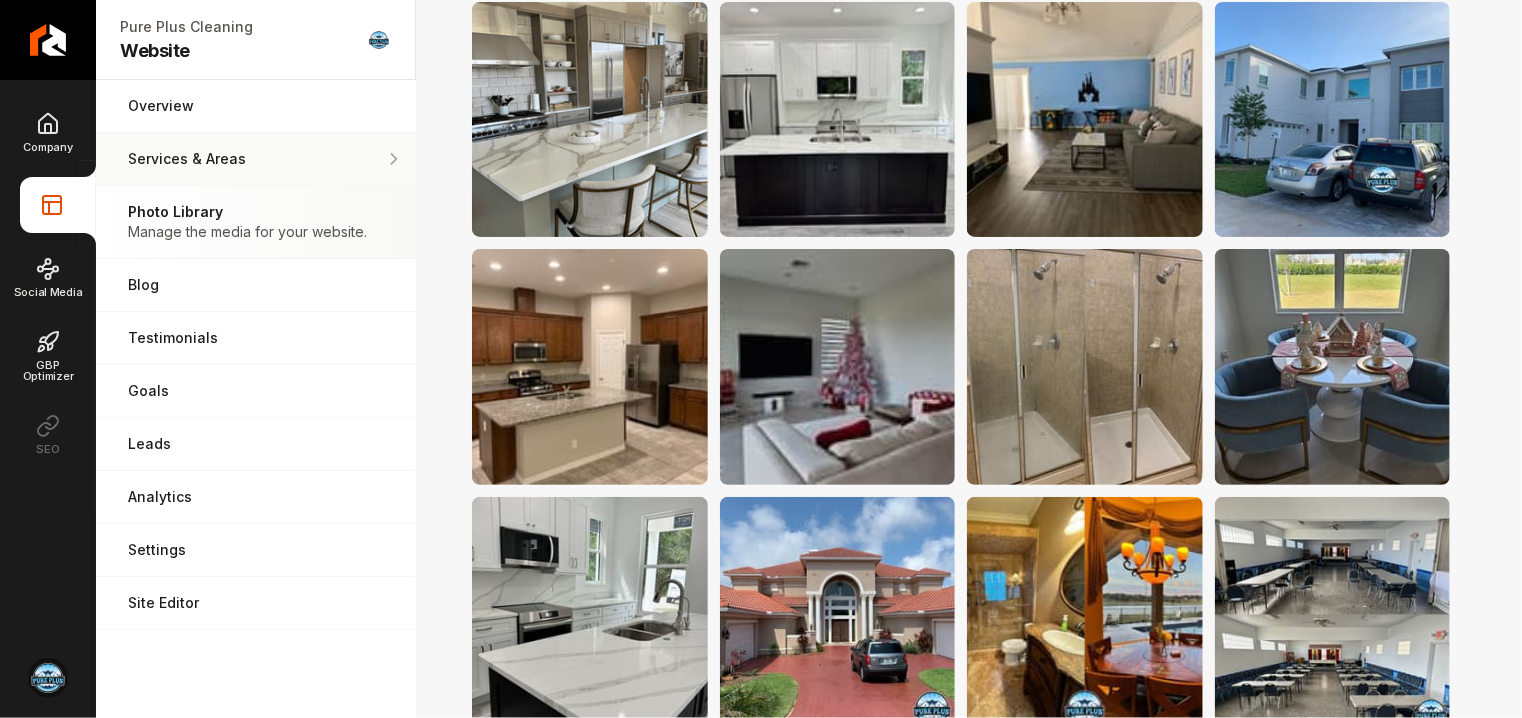 click on "Services & Areas" at bounding box center [256, 159] 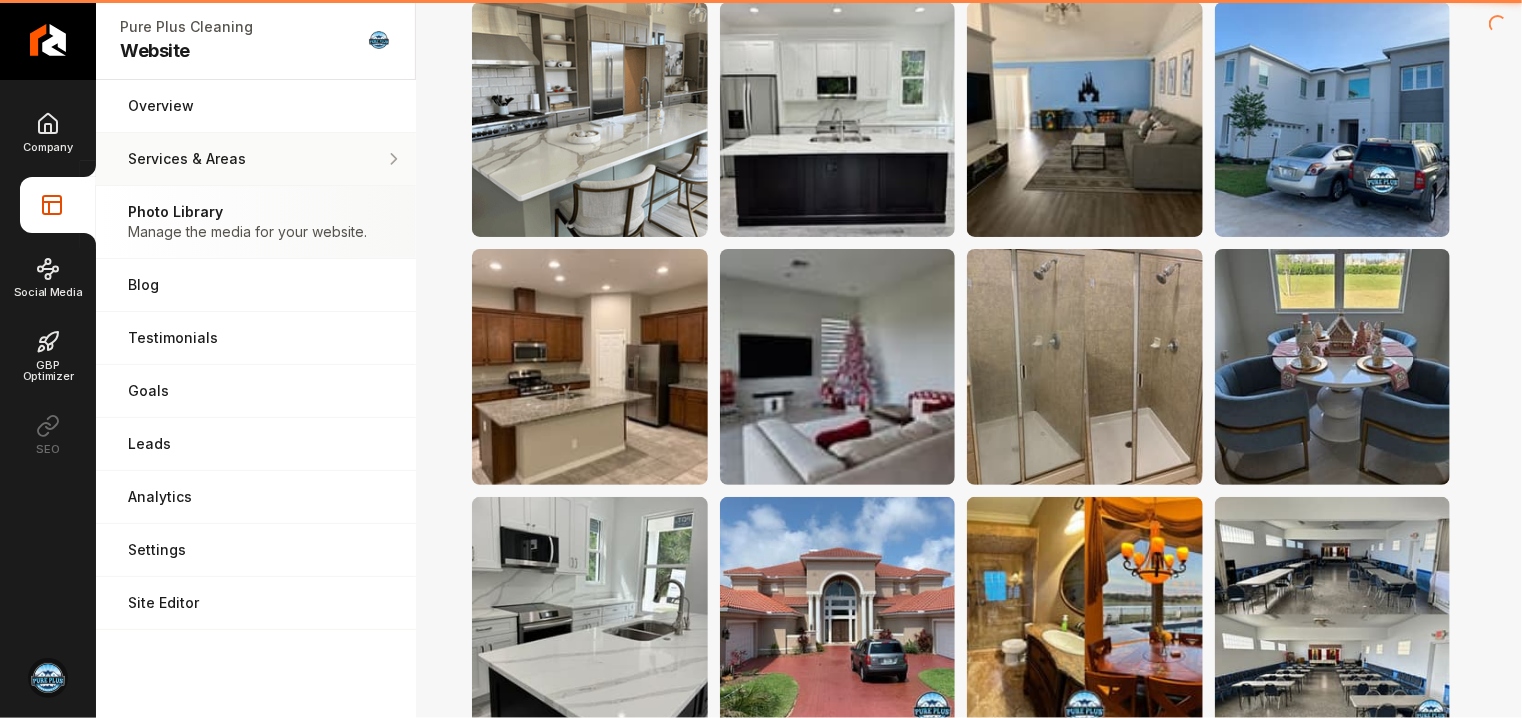 scroll, scrollTop: 0, scrollLeft: 0, axis: both 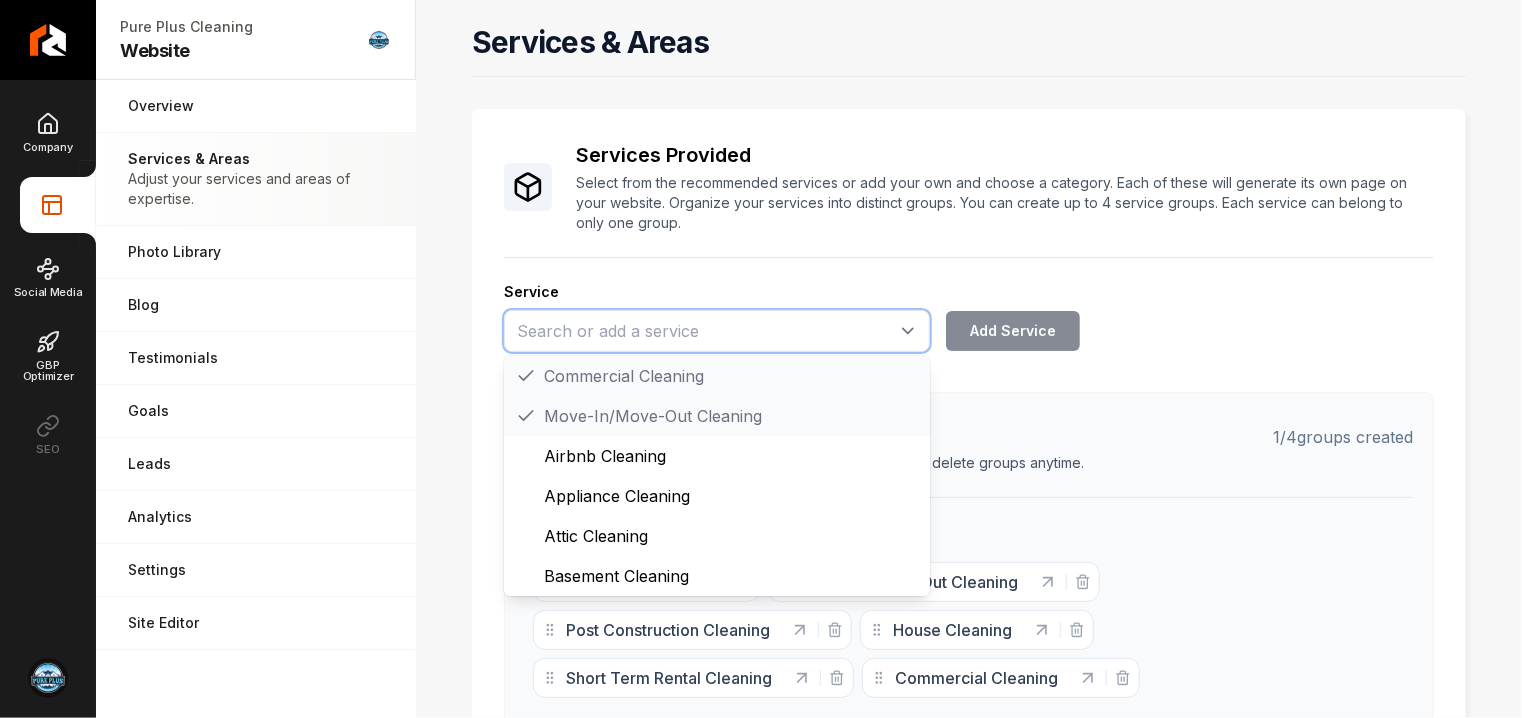 click at bounding box center (717, 331) 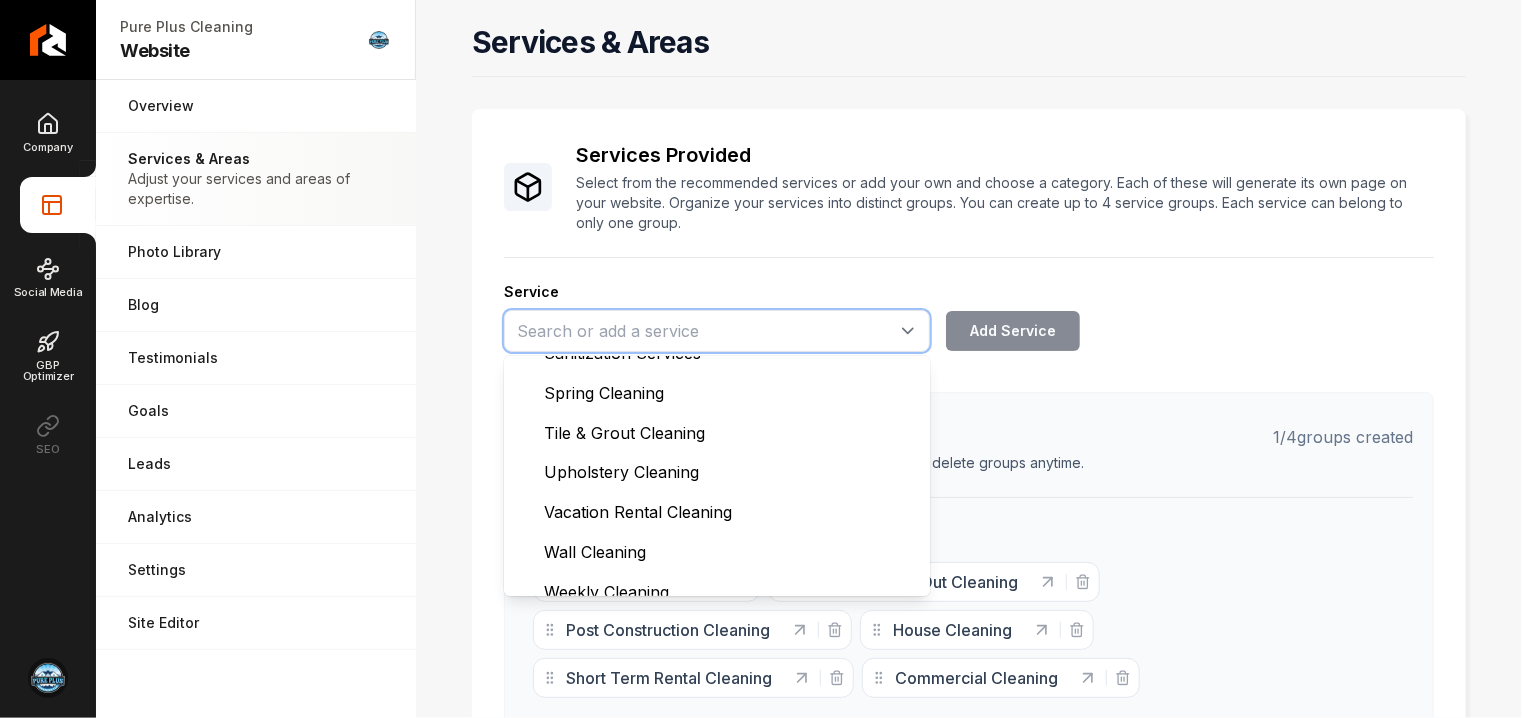 scroll, scrollTop: 1840, scrollLeft: 0, axis: vertical 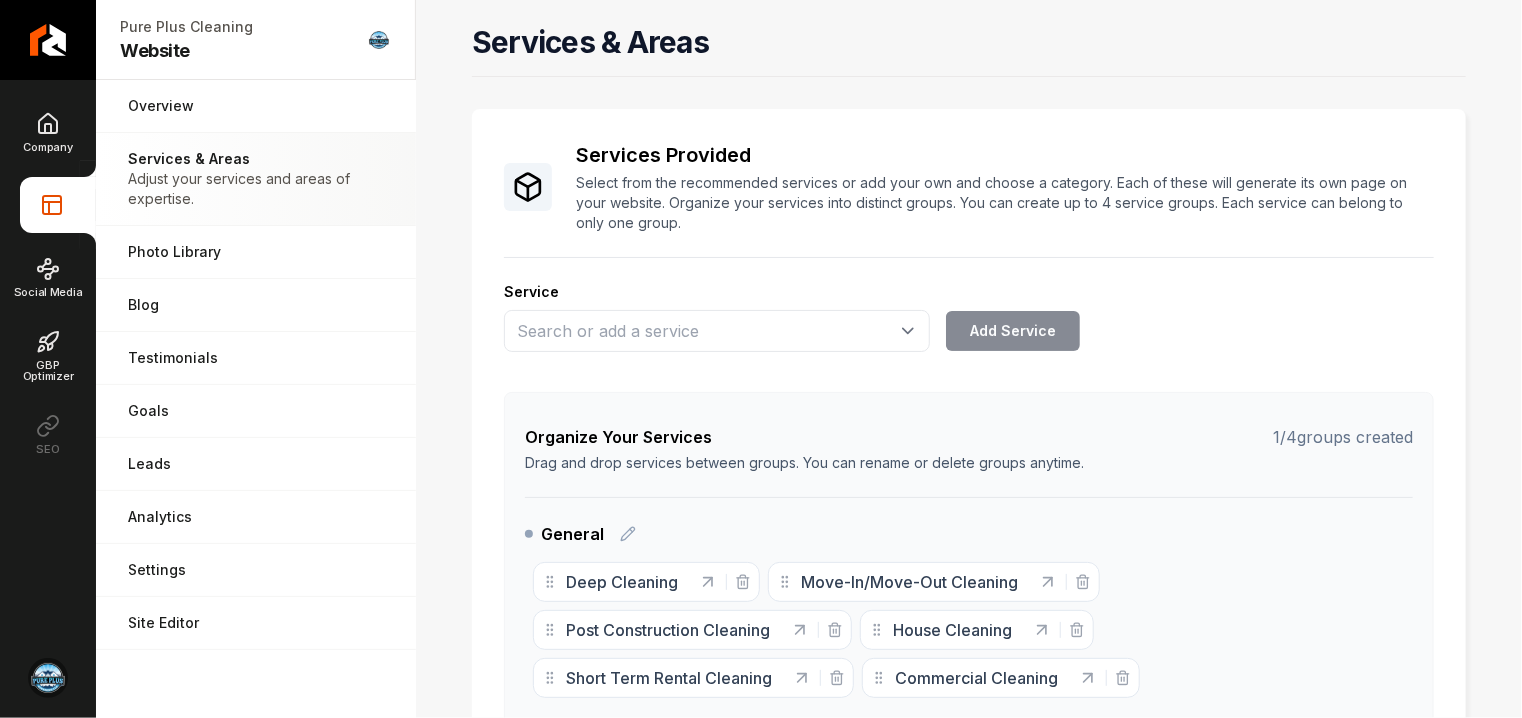 click on "Service Add Service" at bounding box center (969, 317) 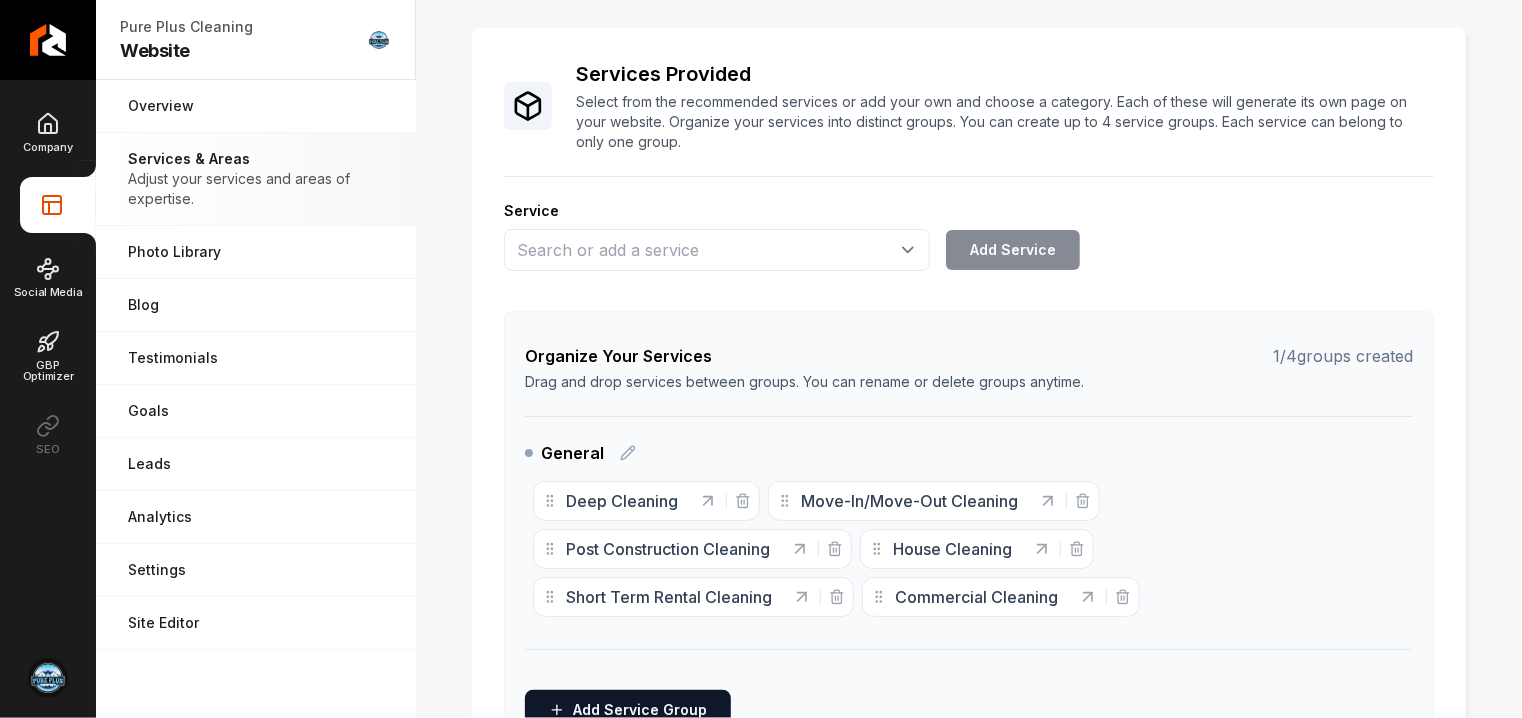 scroll, scrollTop: 0, scrollLeft: 0, axis: both 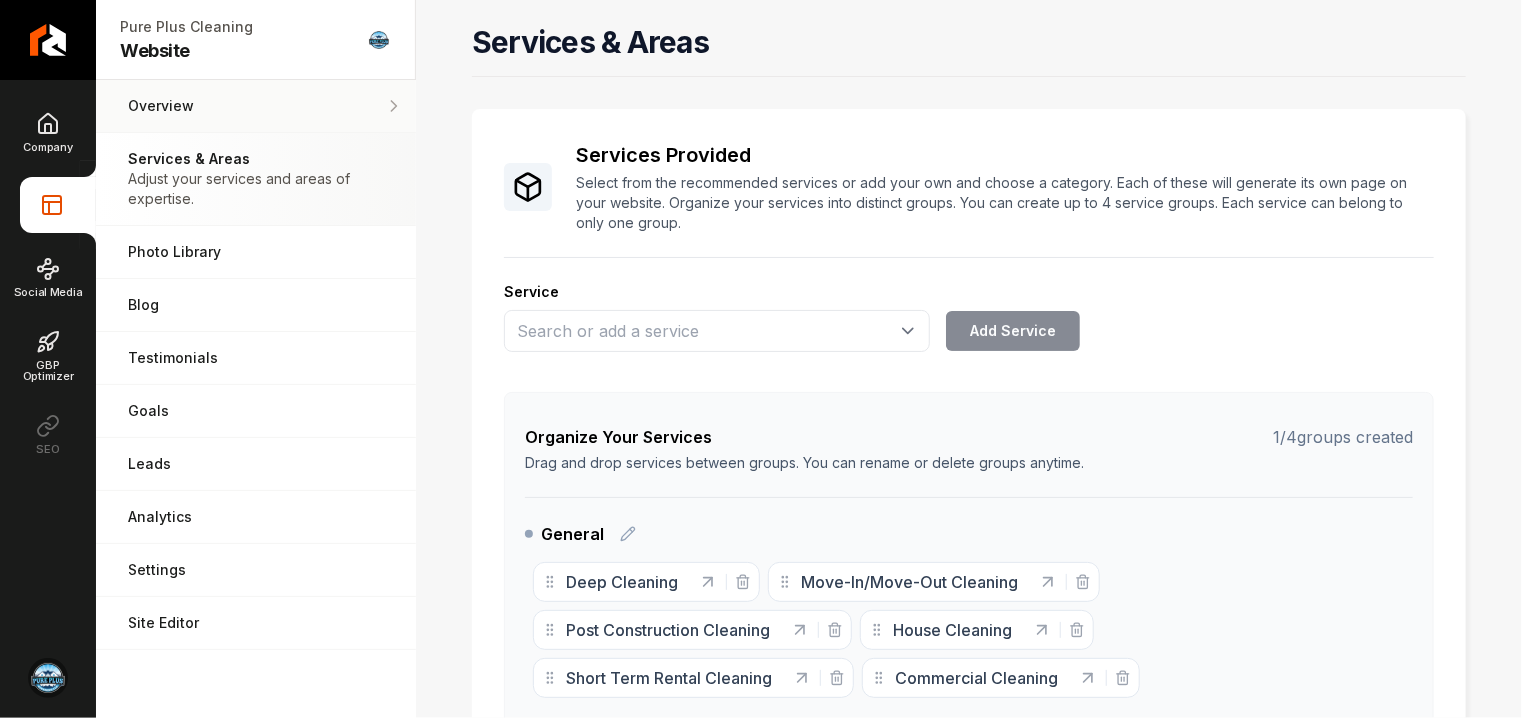 click on "Overview" at bounding box center [256, 106] 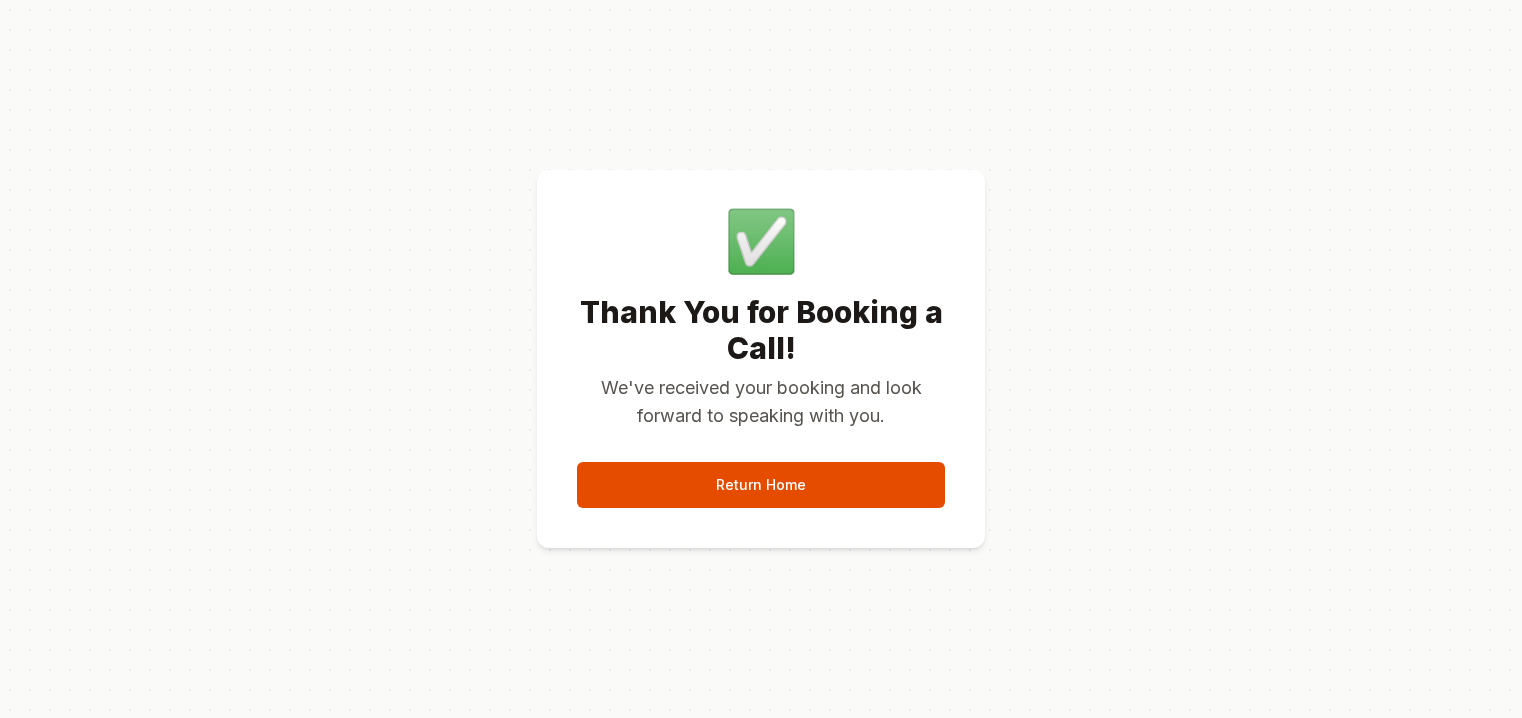 scroll, scrollTop: 0, scrollLeft: 0, axis: both 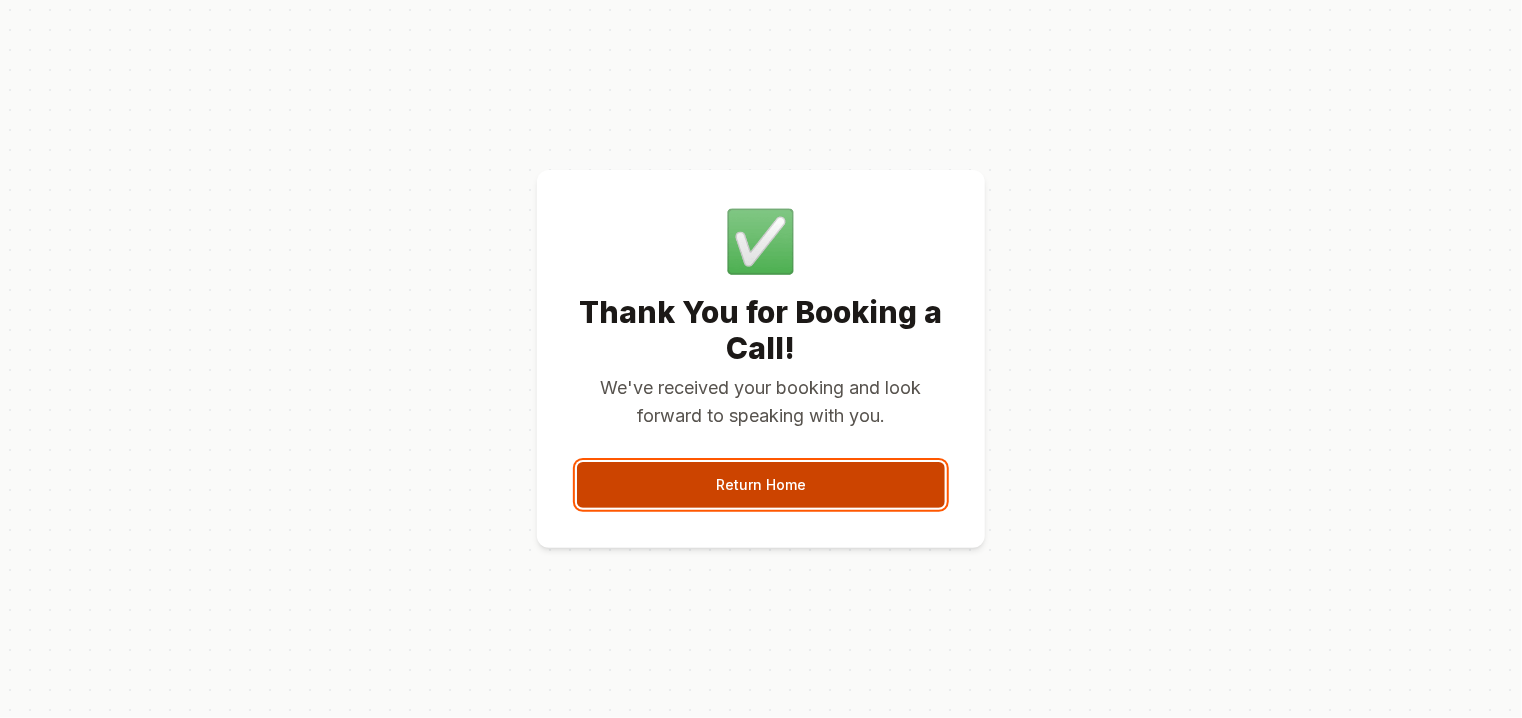 click on "Return Home" at bounding box center (761, 485) 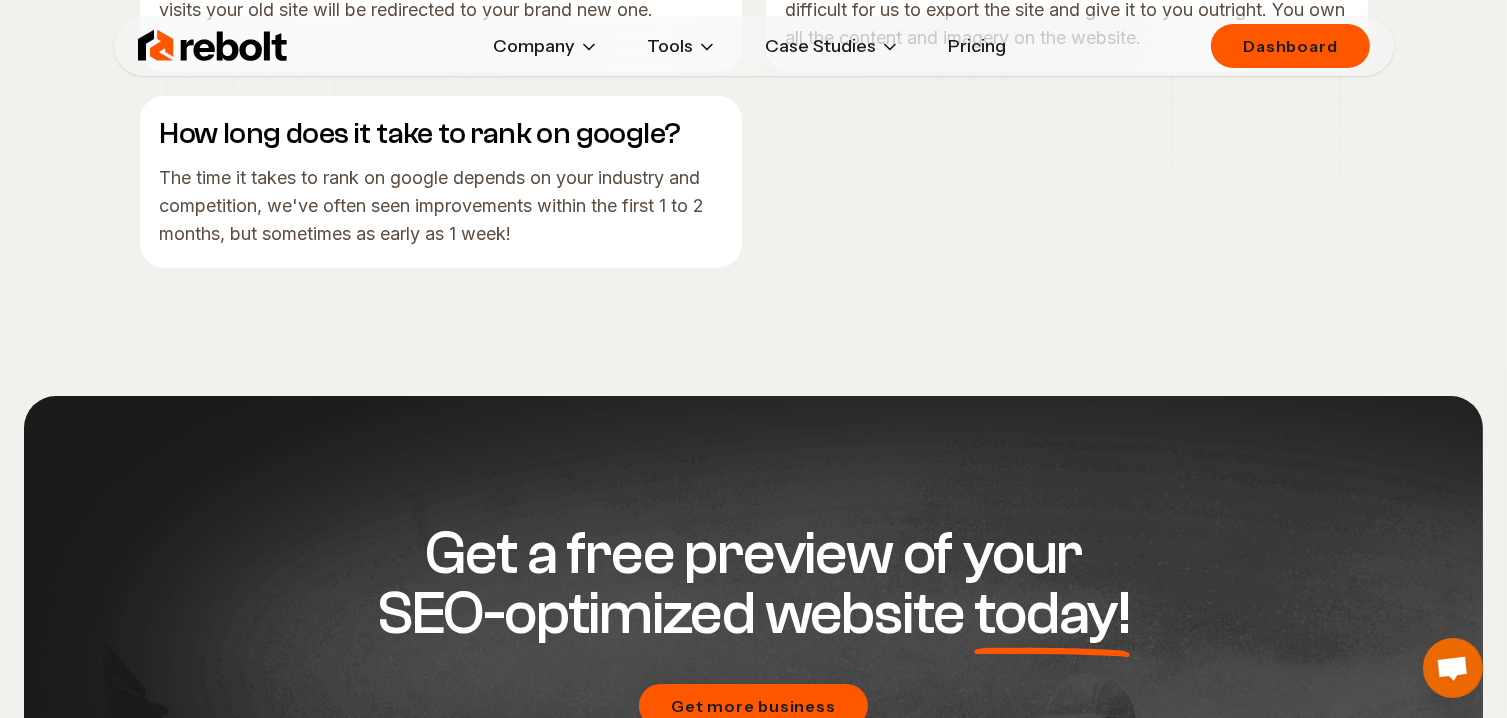 scroll, scrollTop: 9450, scrollLeft: 0, axis: vertical 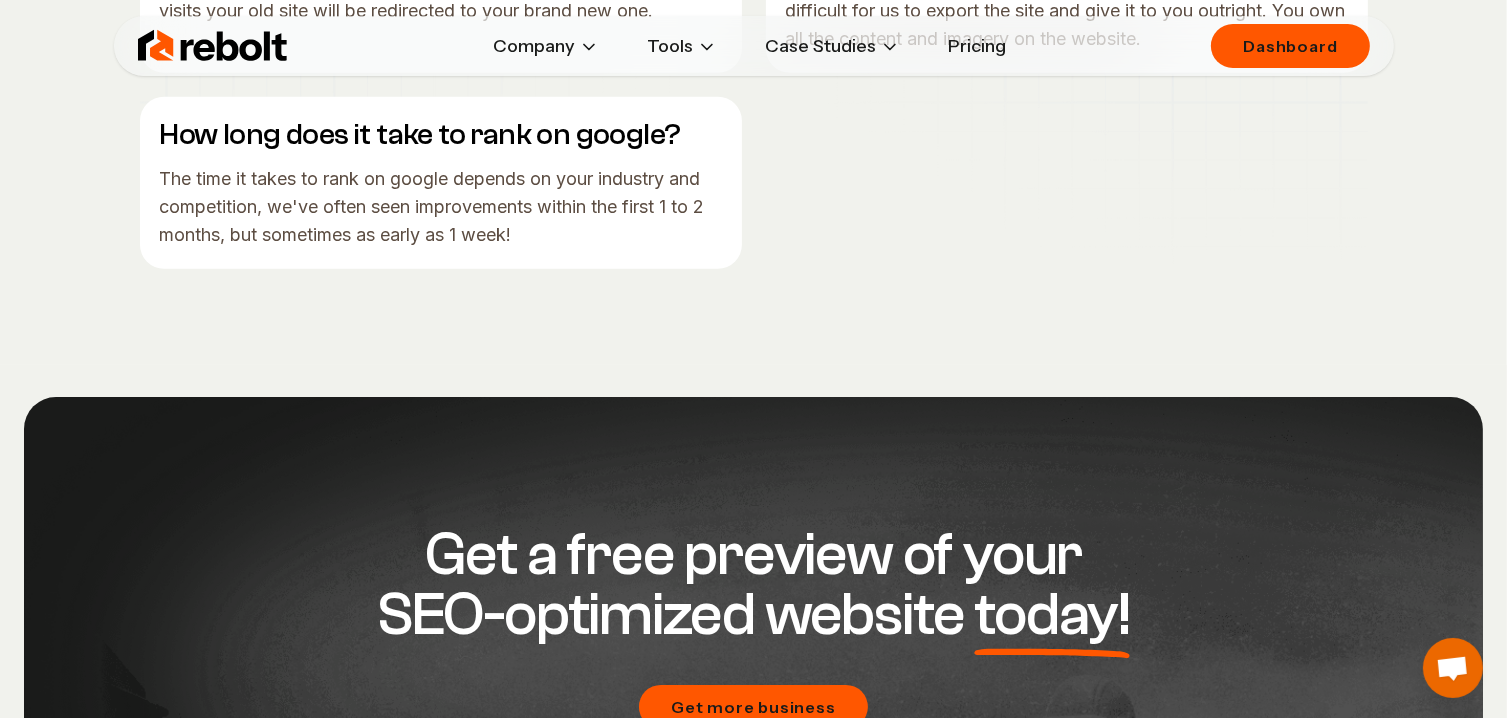 click on "Link in Bio Tool" at bounding box center [789, 1098] 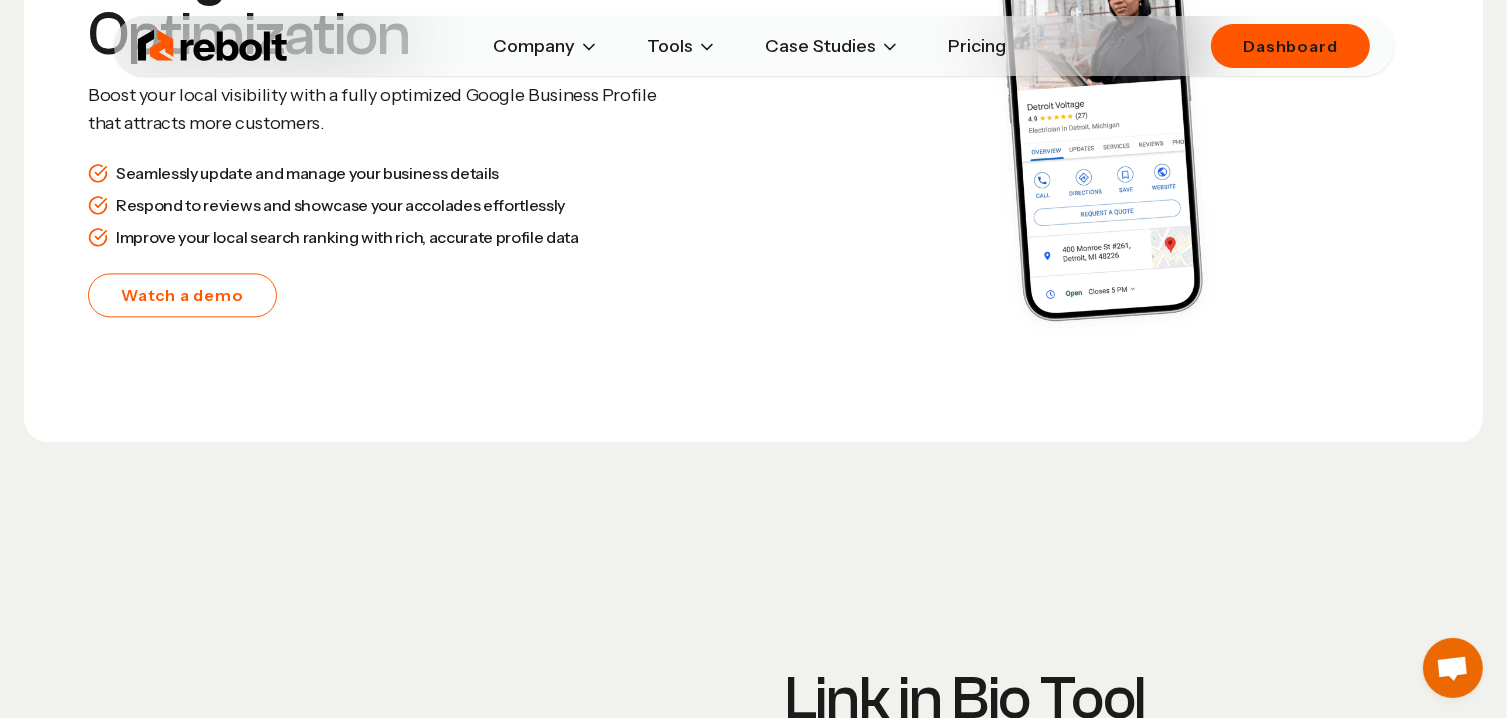 scroll, scrollTop: 4376, scrollLeft: 0, axis: vertical 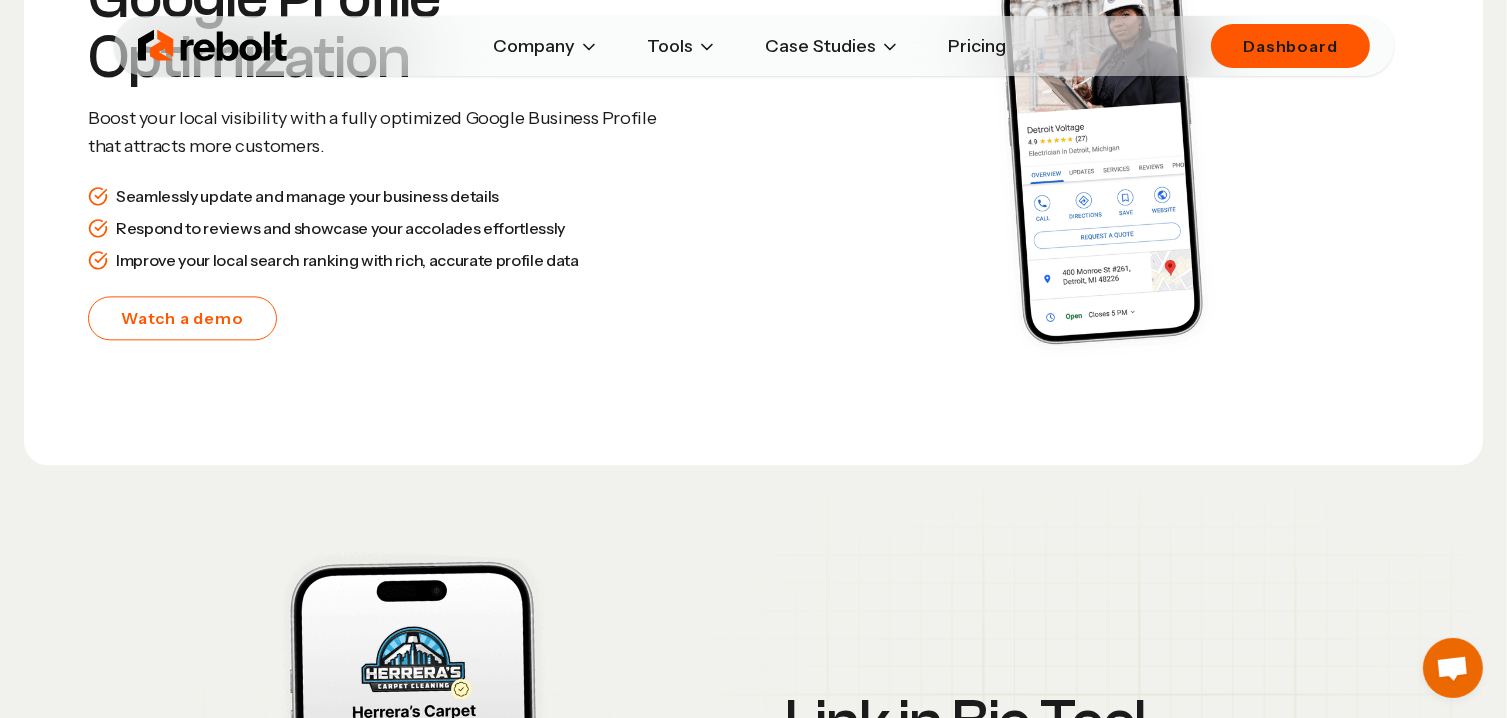 click at bounding box center (405, 814) 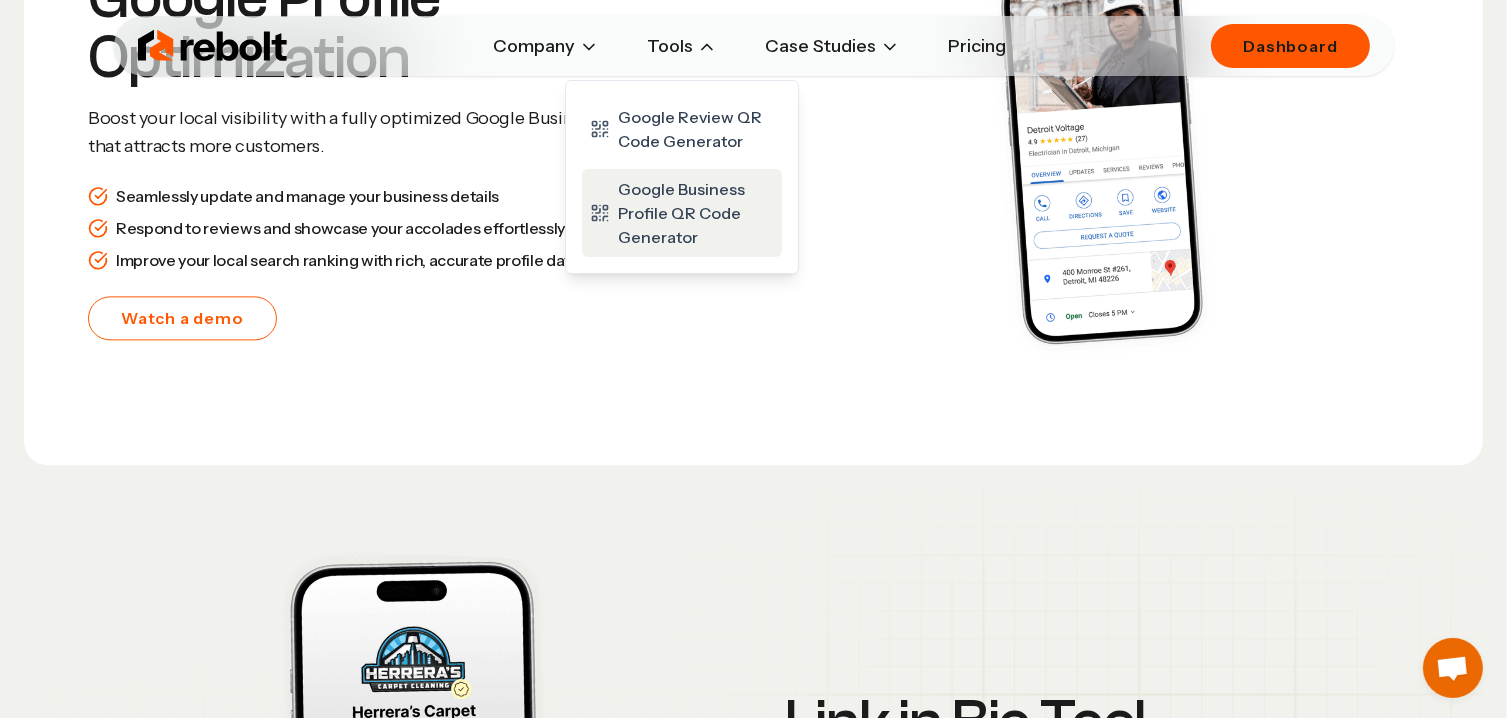 click on "Google Business Profile QR Code Generator" at bounding box center (696, 213) 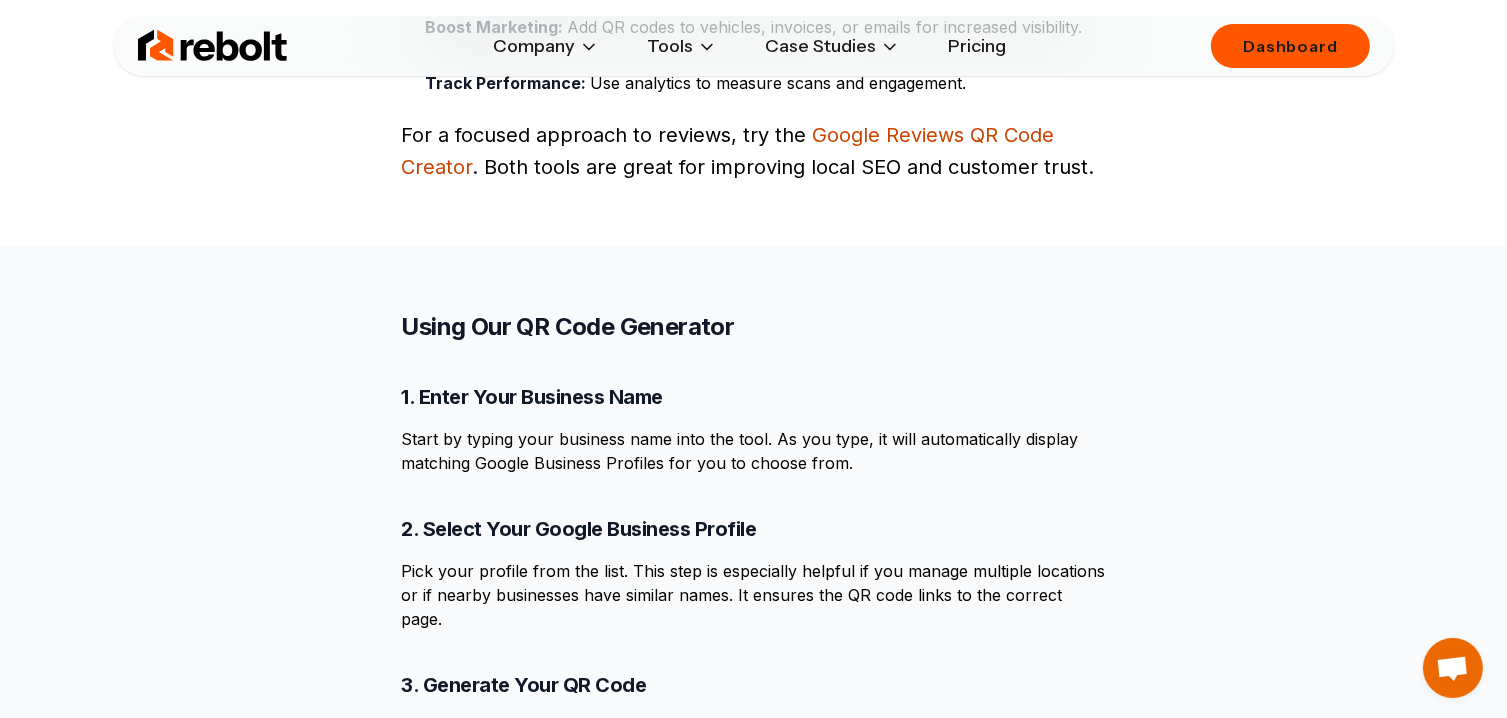 scroll, scrollTop: 1860, scrollLeft: 0, axis: vertical 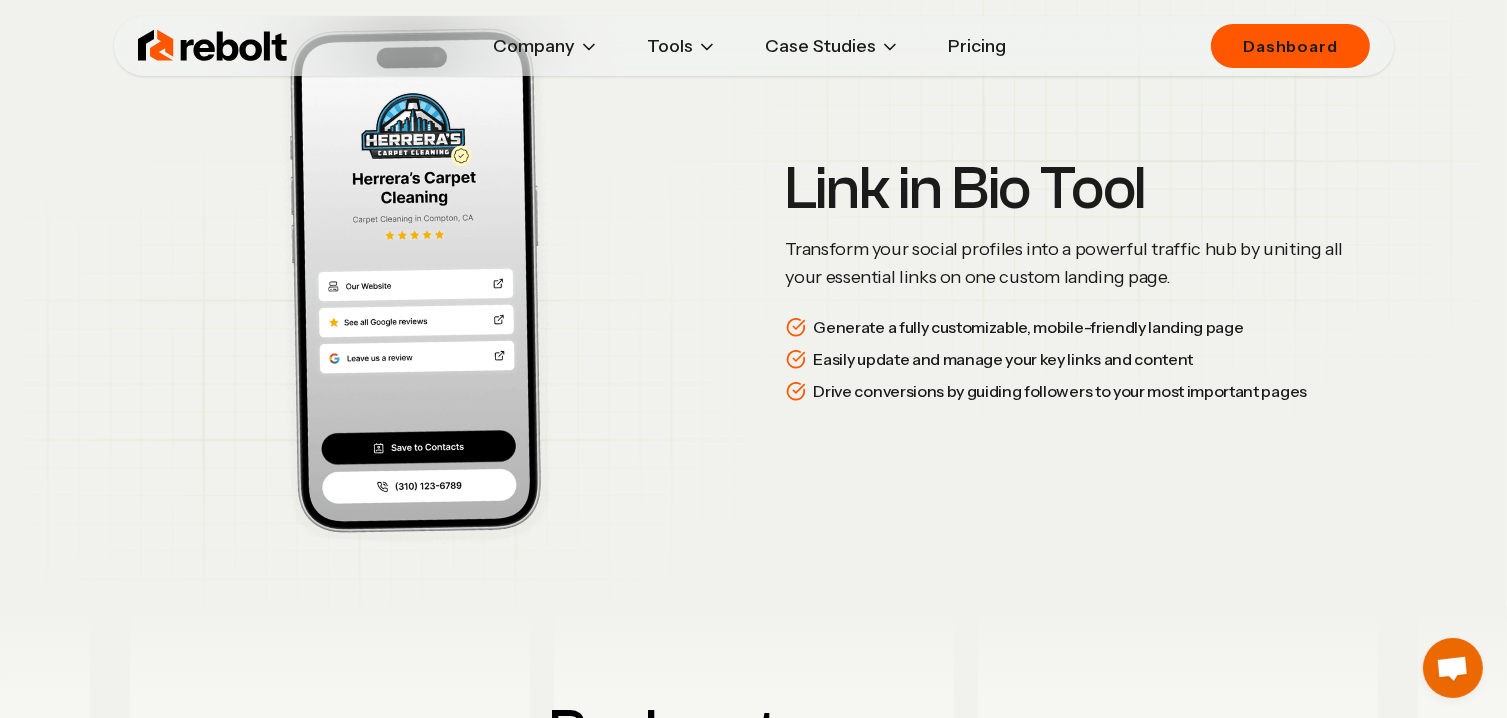 click on "Pricing" at bounding box center (977, 46) 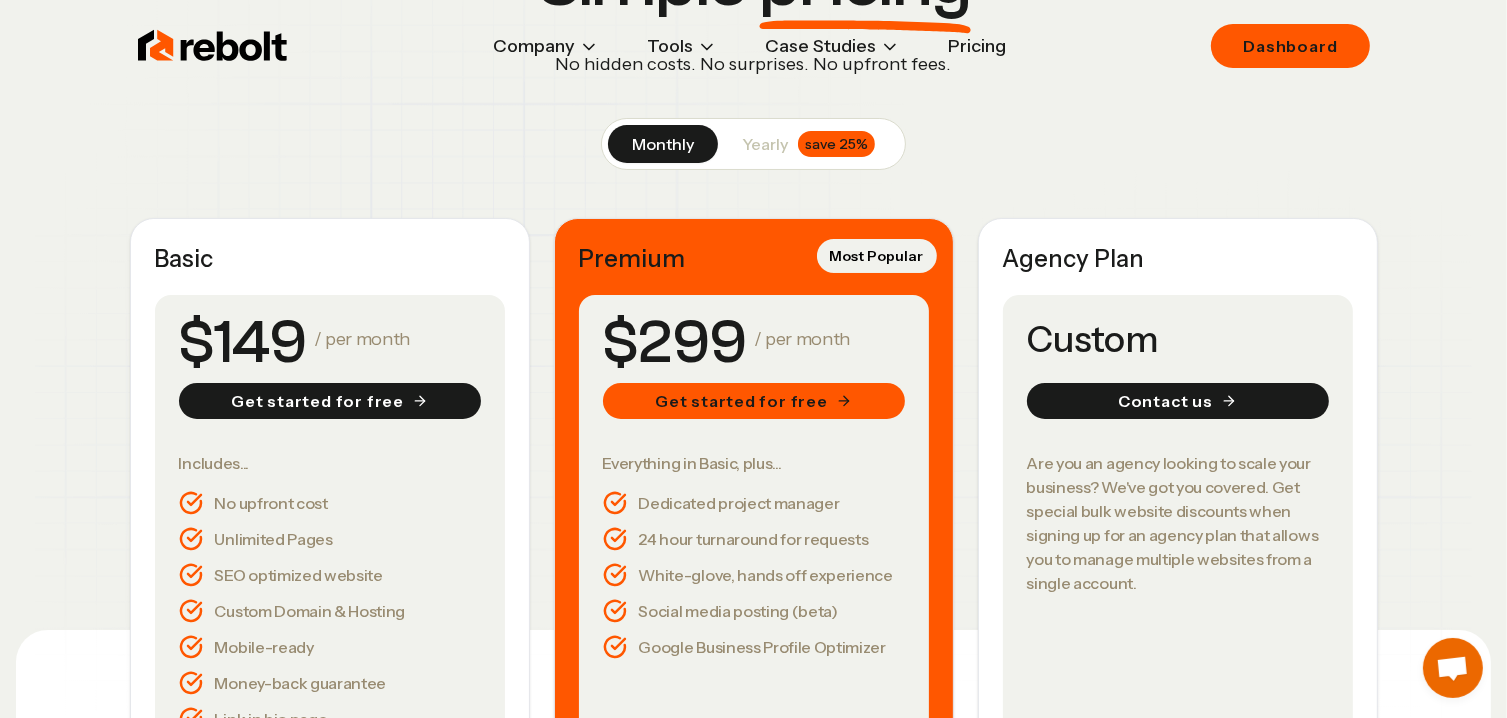 scroll, scrollTop: 0, scrollLeft: 0, axis: both 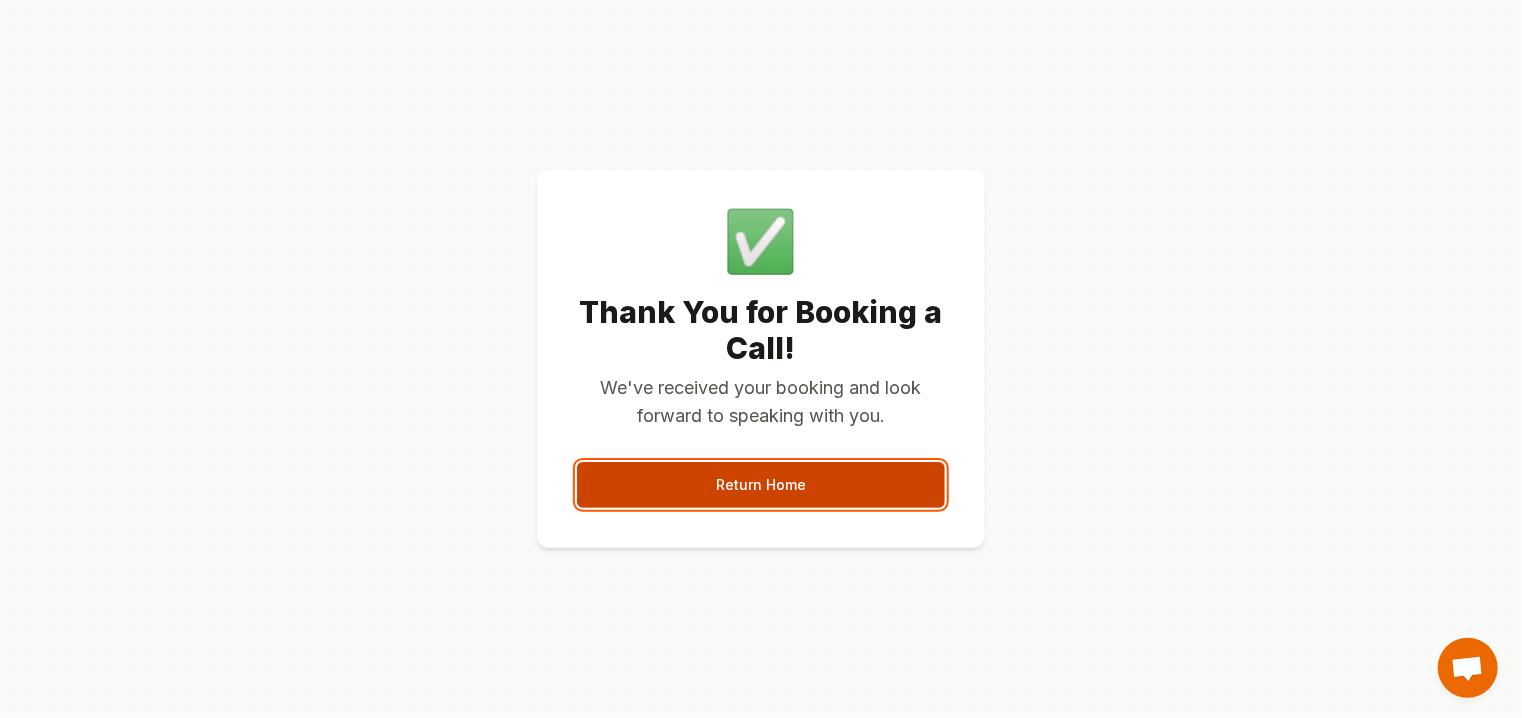 click on "Return Home" at bounding box center (761, 485) 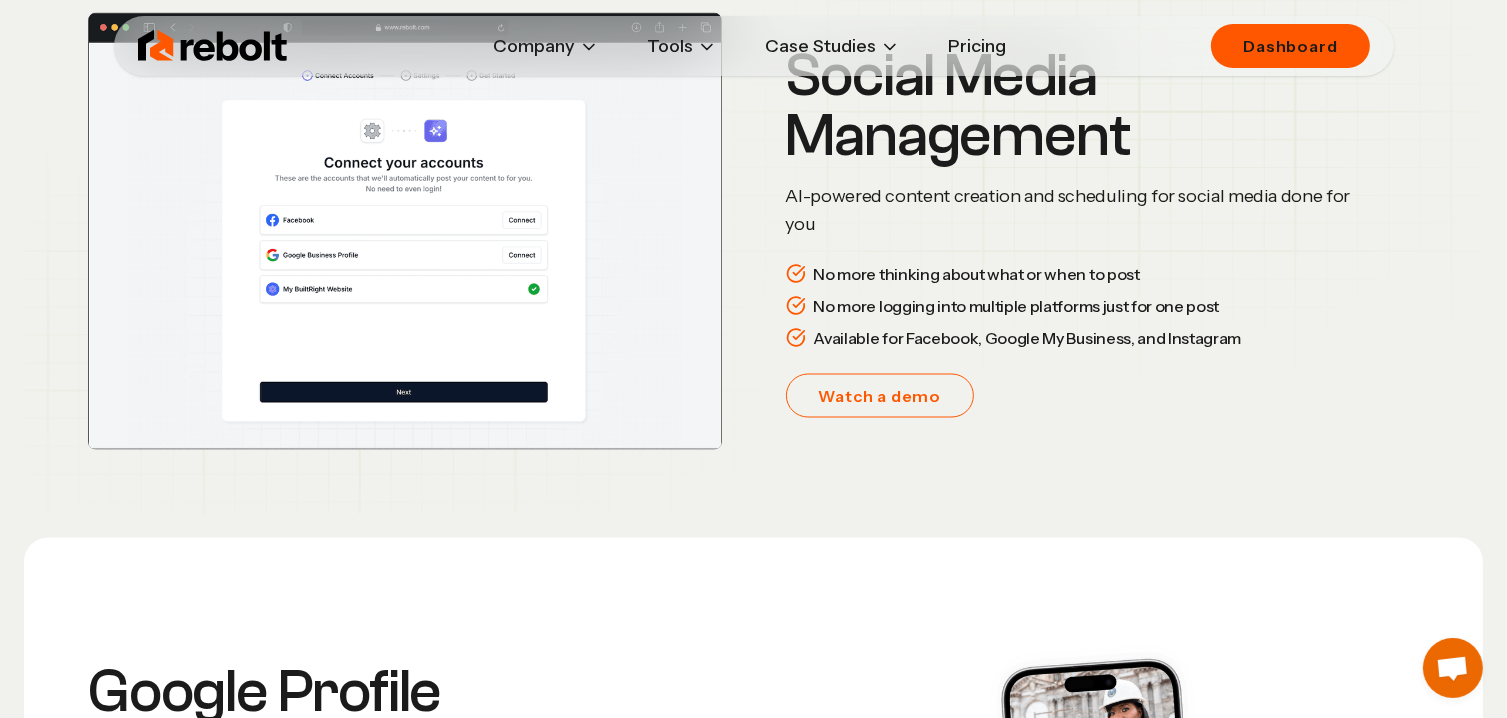 scroll, scrollTop: 3288, scrollLeft: 0, axis: vertical 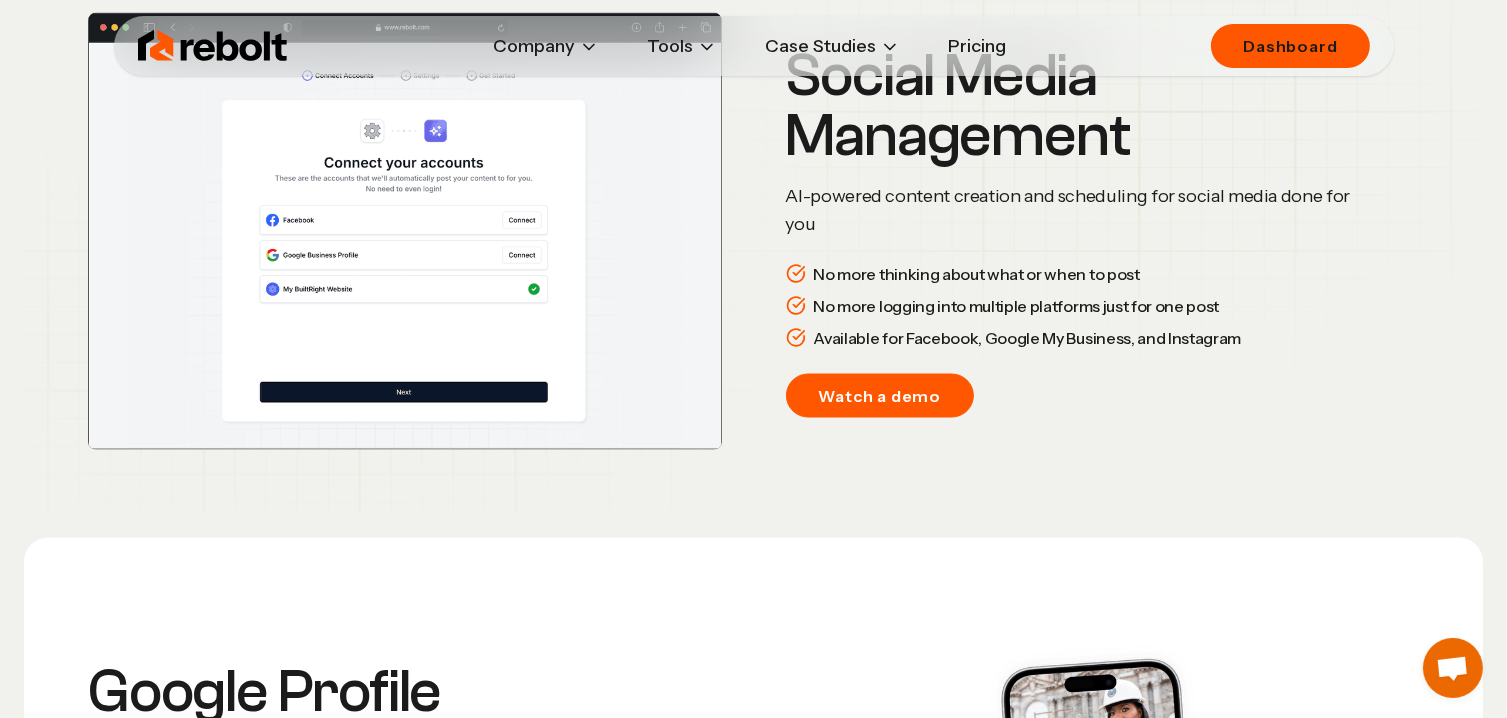 click on "Watch a demo" at bounding box center (880, 396) 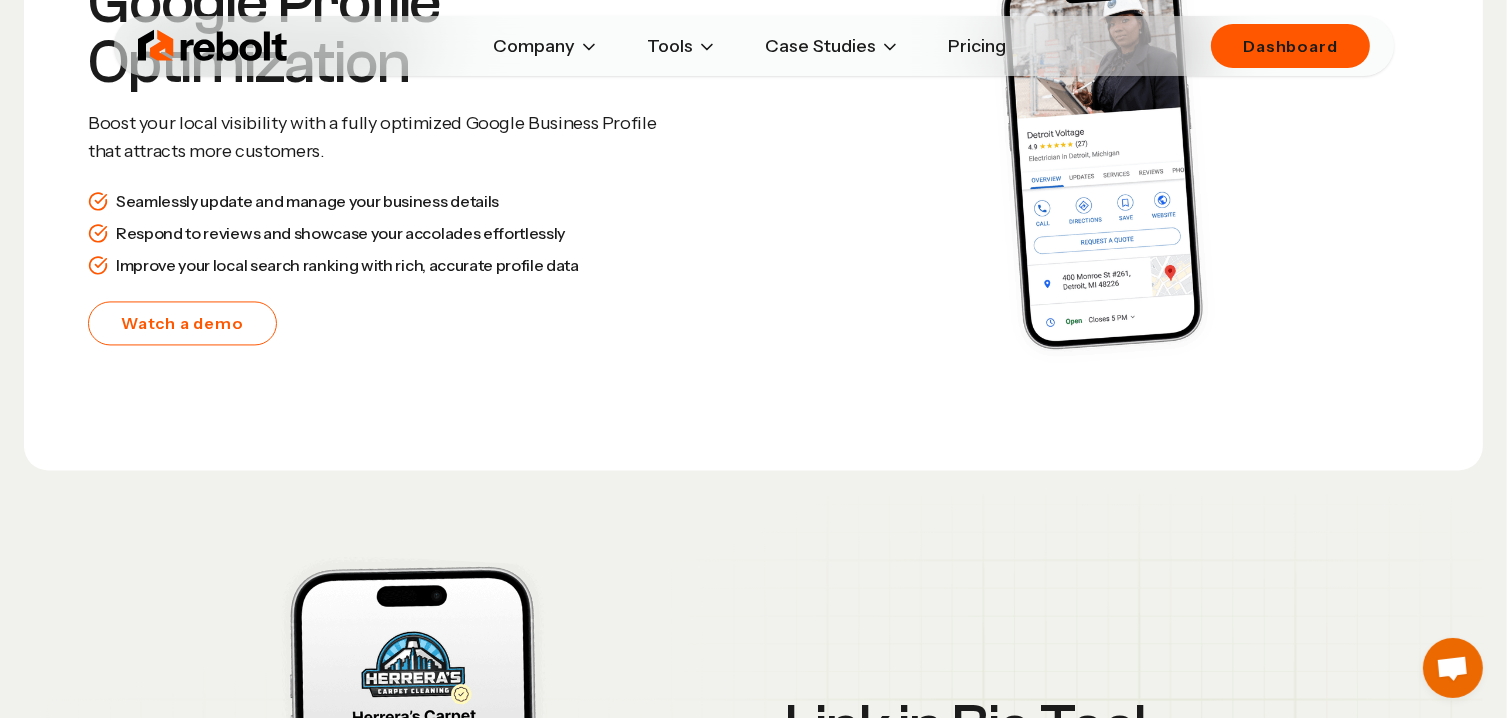 scroll, scrollTop: 3979, scrollLeft: 0, axis: vertical 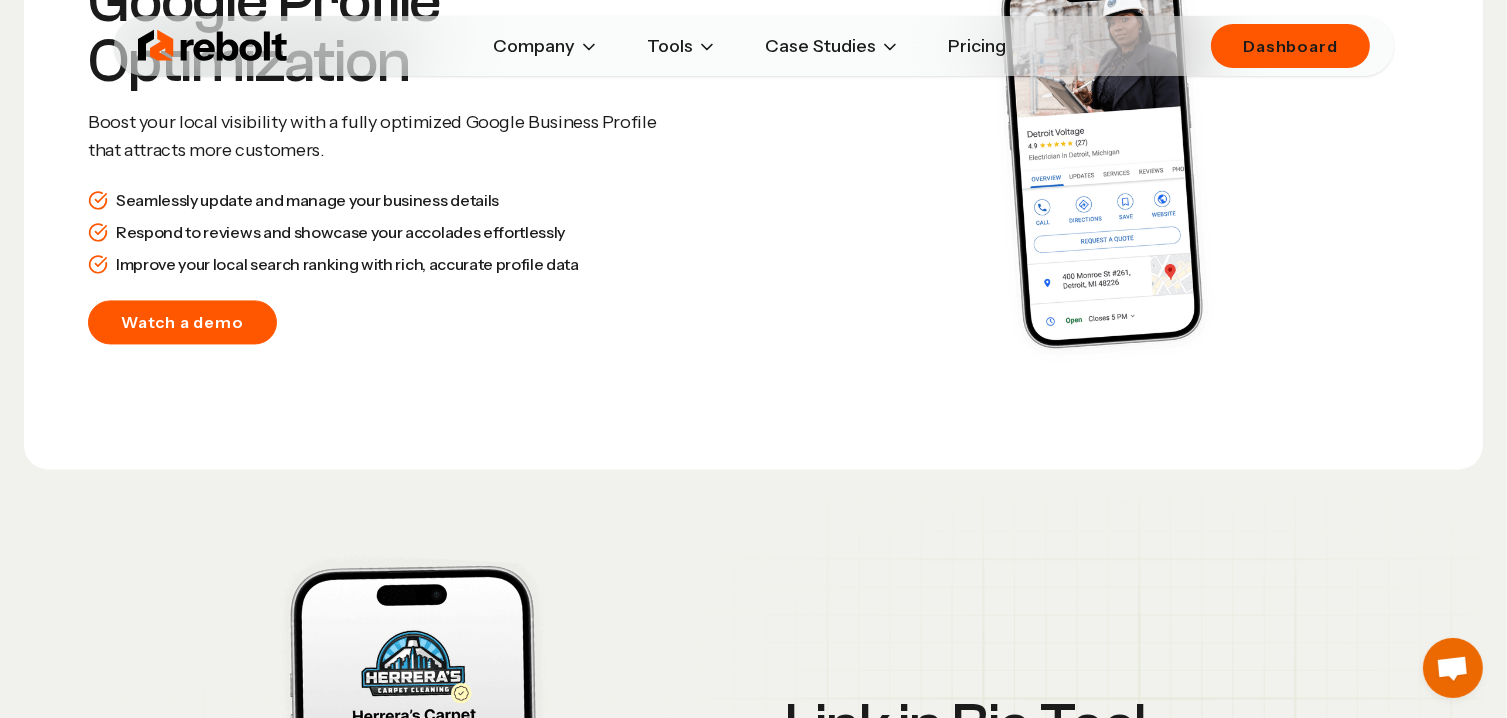 click on "Watch a demo" at bounding box center [182, 322] 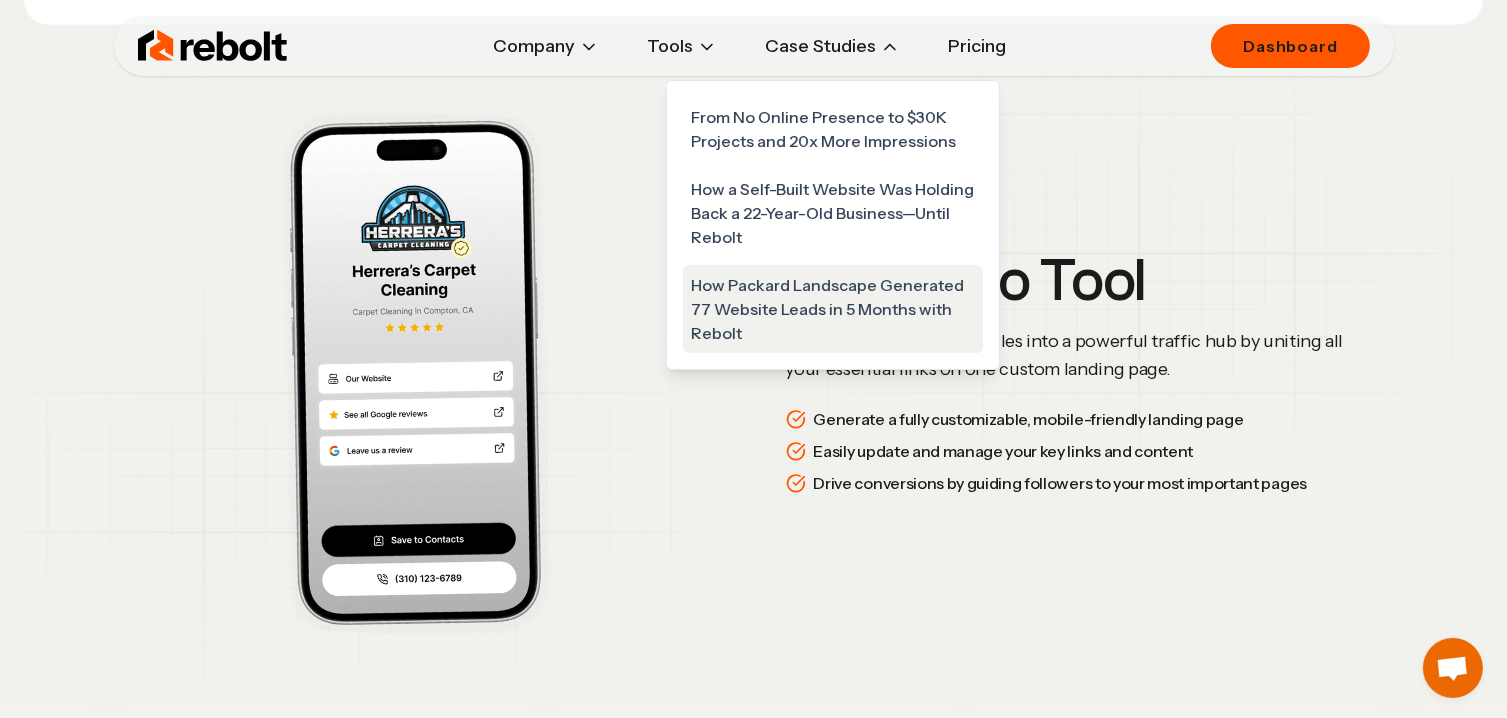 scroll, scrollTop: 4432, scrollLeft: 0, axis: vertical 